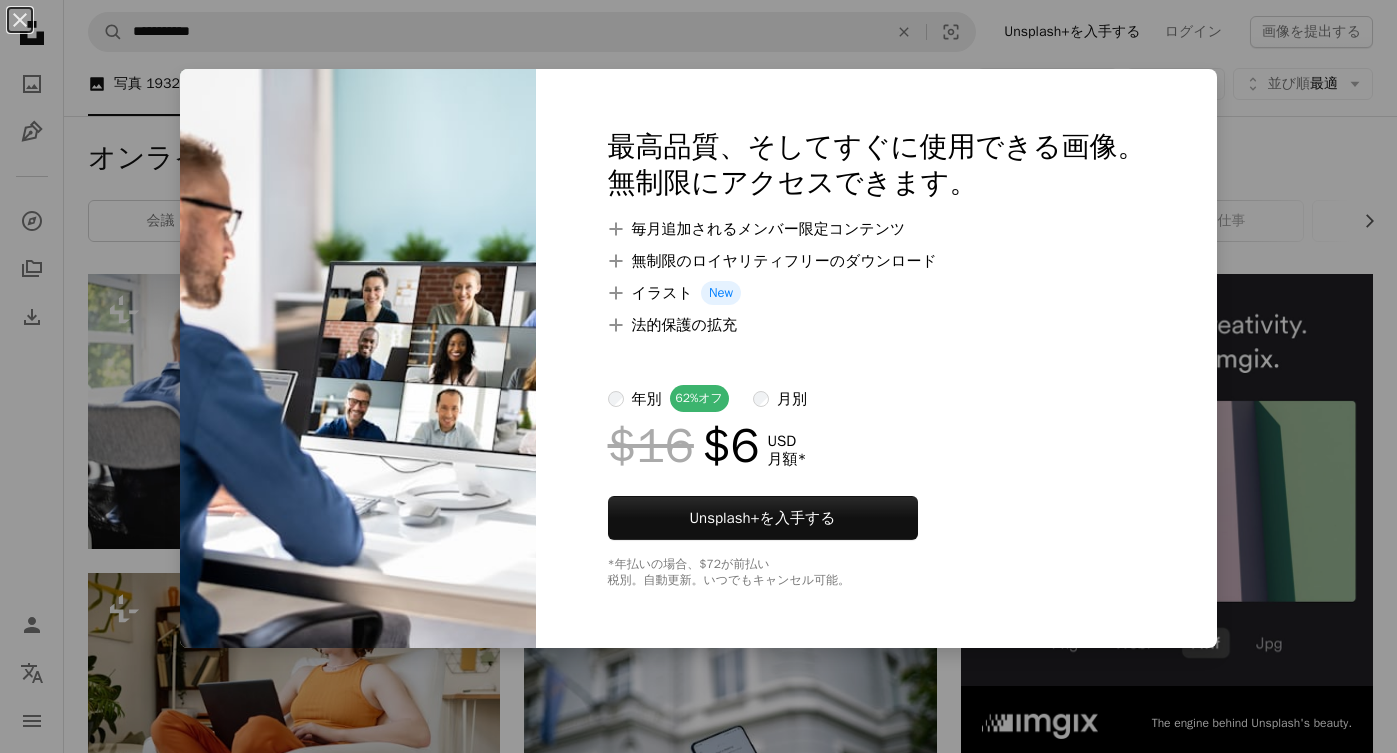 scroll, scrollTop: 96, scrollLeft: 0, axis: vertical 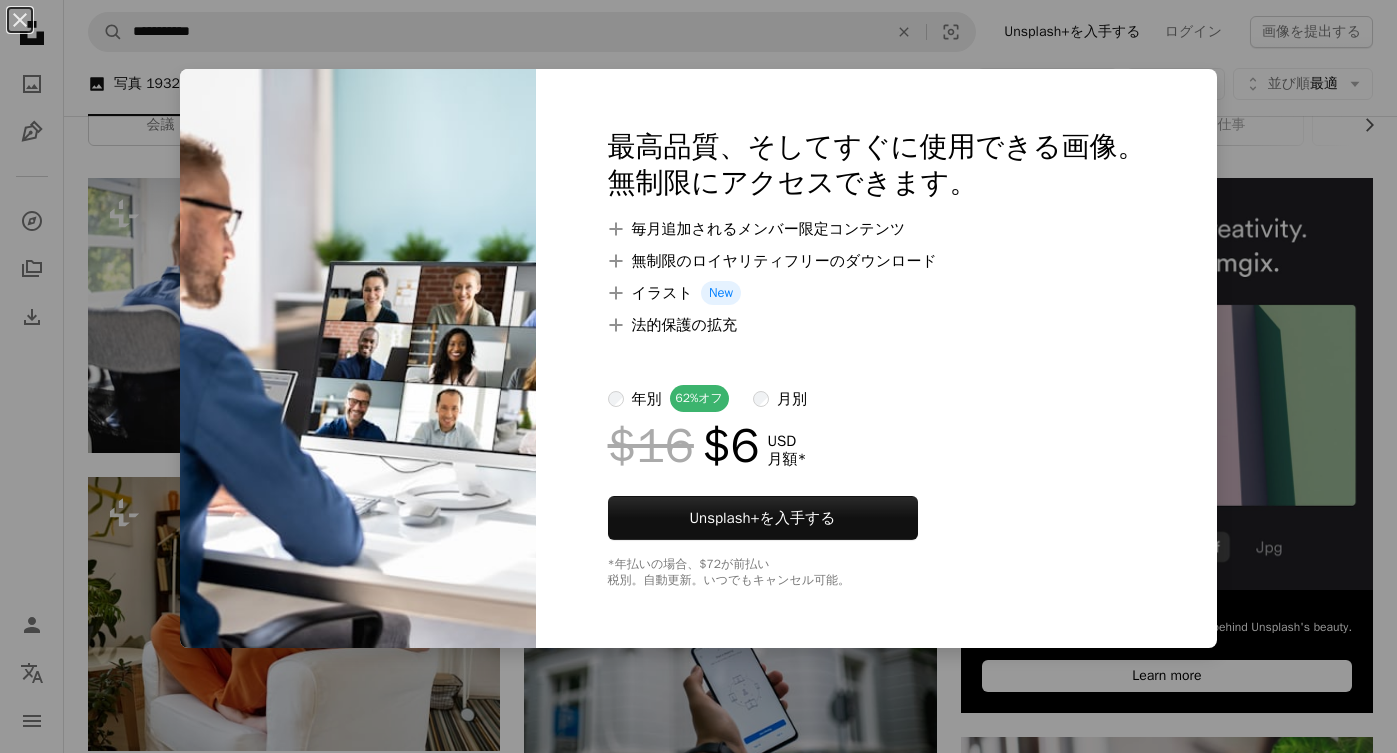 click on "An X shape 最高品質、そしてすぐに使用できる画像。 無制限にアクセスできます。 A plus sign 毎月追加されるメンバー限定コンテンツ A plus sign 無制限のロイヤリティフリーのダウンロード A plus sign イラスト  New A plus sign 法的保護の拡充 年別 62% オフ 月別 $16   $6 USD 月額 * Unsplash+ を入手する *年払いの場合、 $72 が前払い 税別。自動更新。いつでもキャンセル可能。" at bounding box center (698, 376) 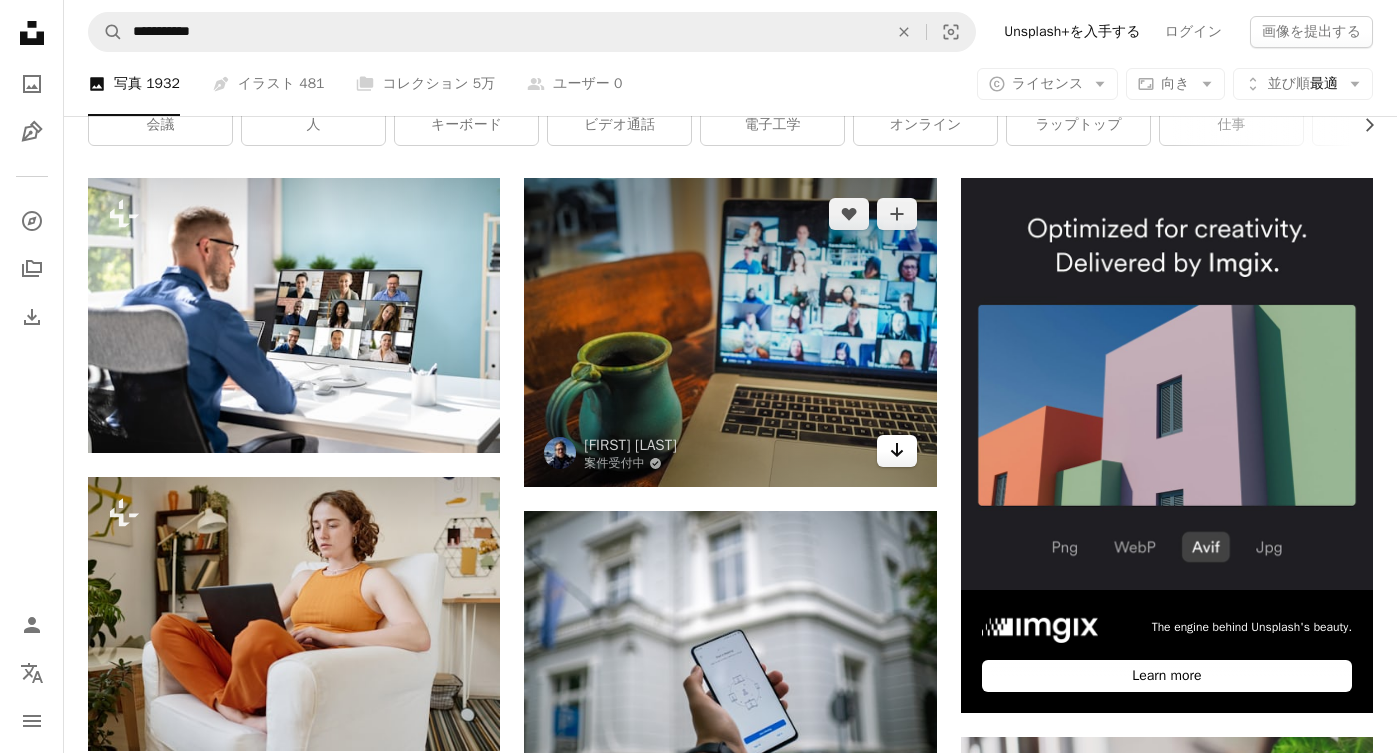 click on "Arrow pointing down" 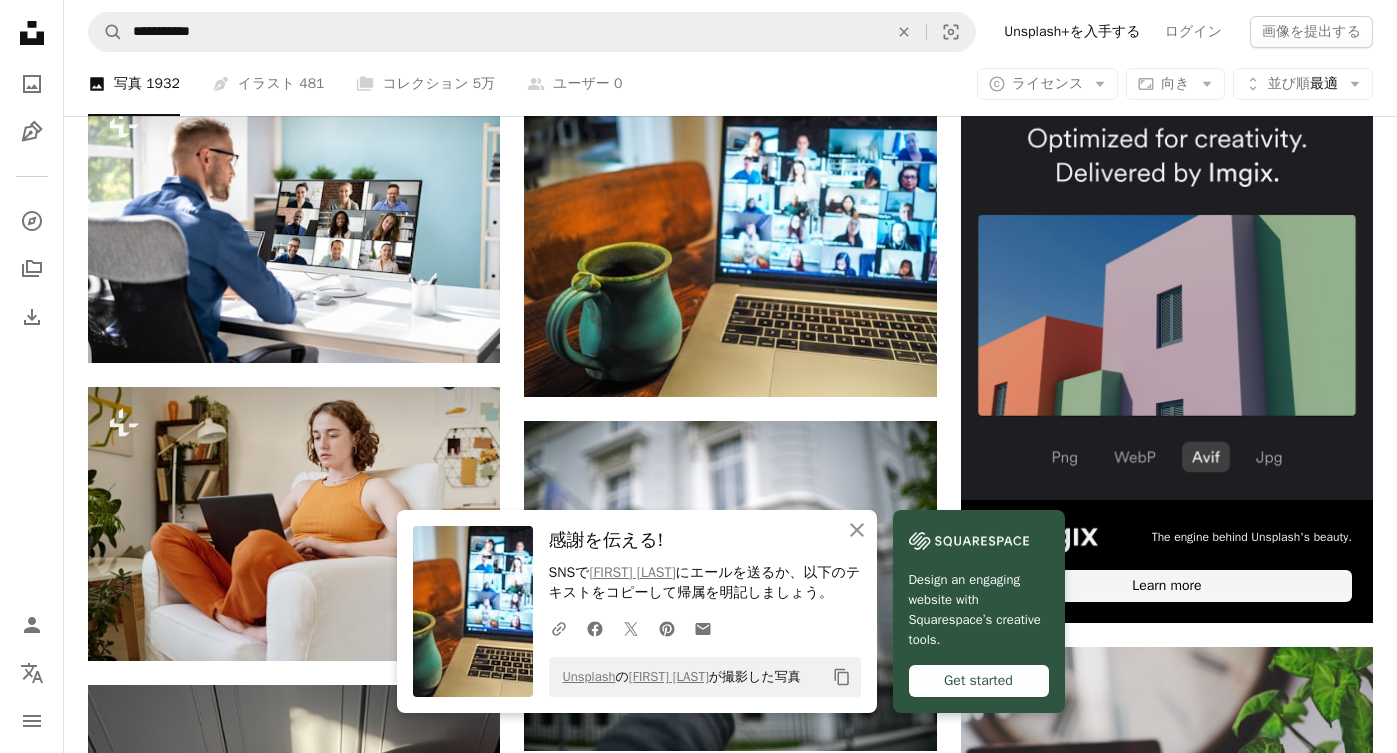 scroll, scrollTop: 441, scrollLeft: 0, axis: vertical 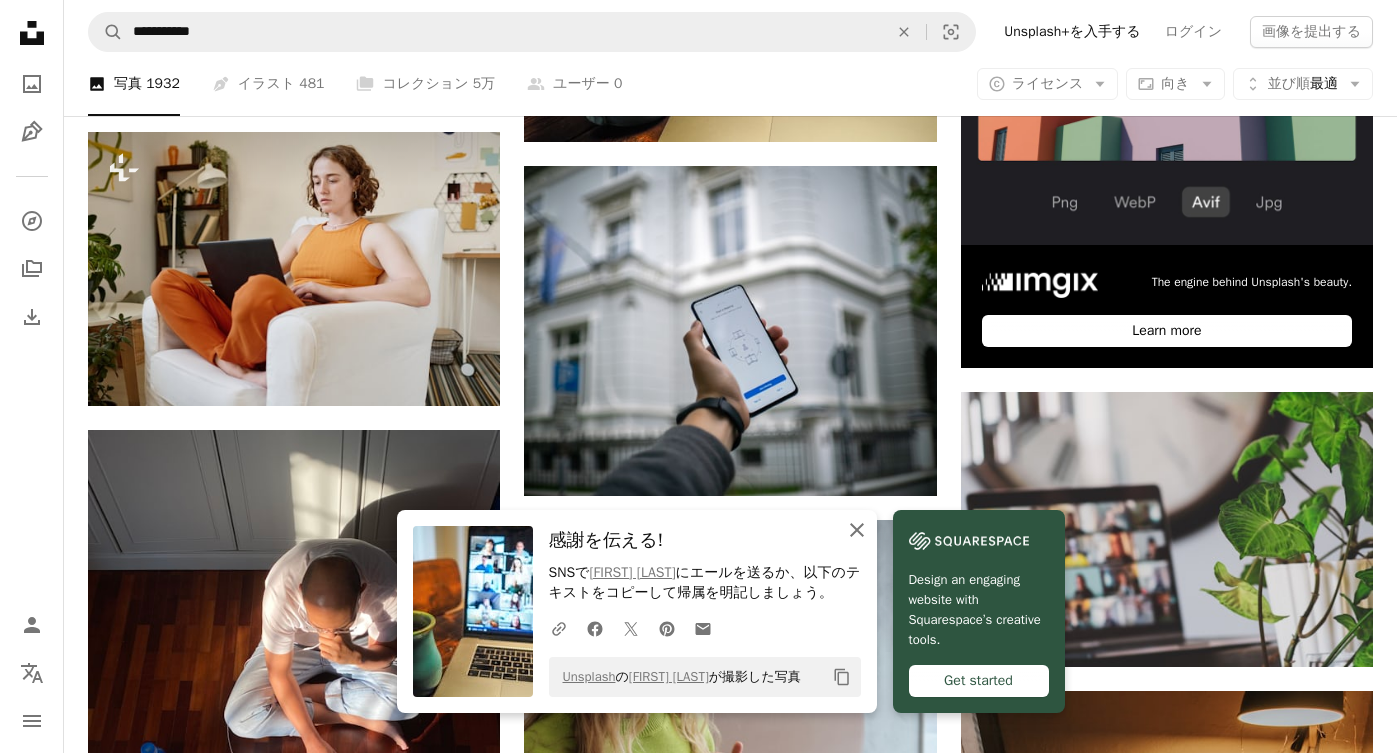 click on "An X shape" 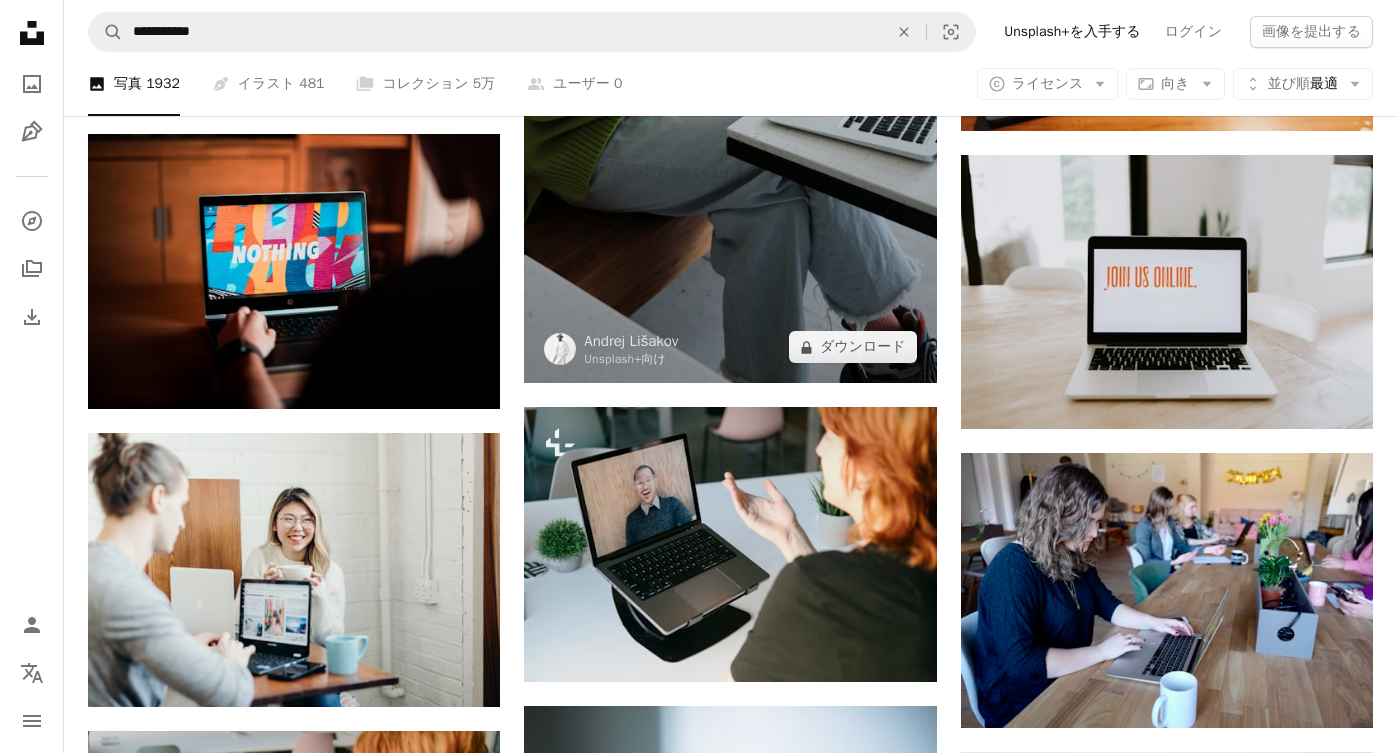scroll, scrollTop: 1313, scrollLeft: 0, axis: vertical 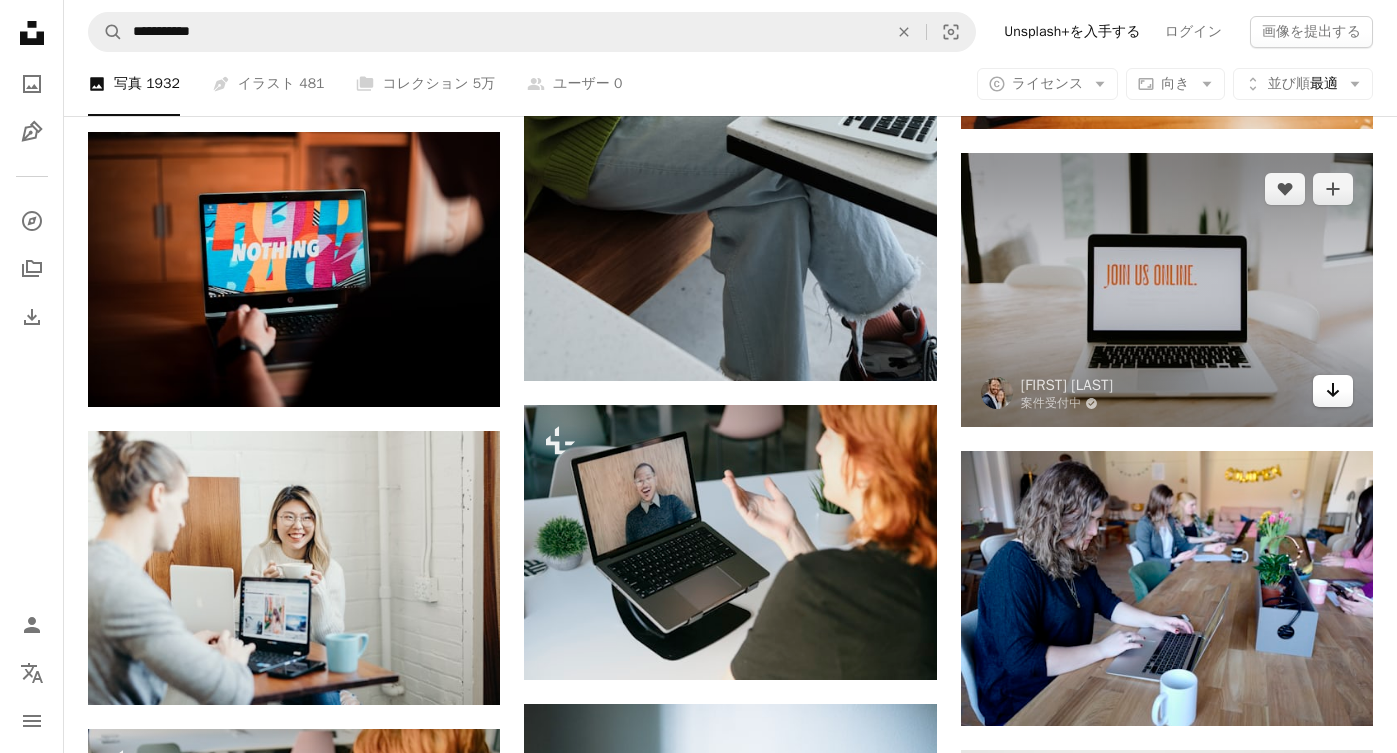 click on "Arrow pointing down" 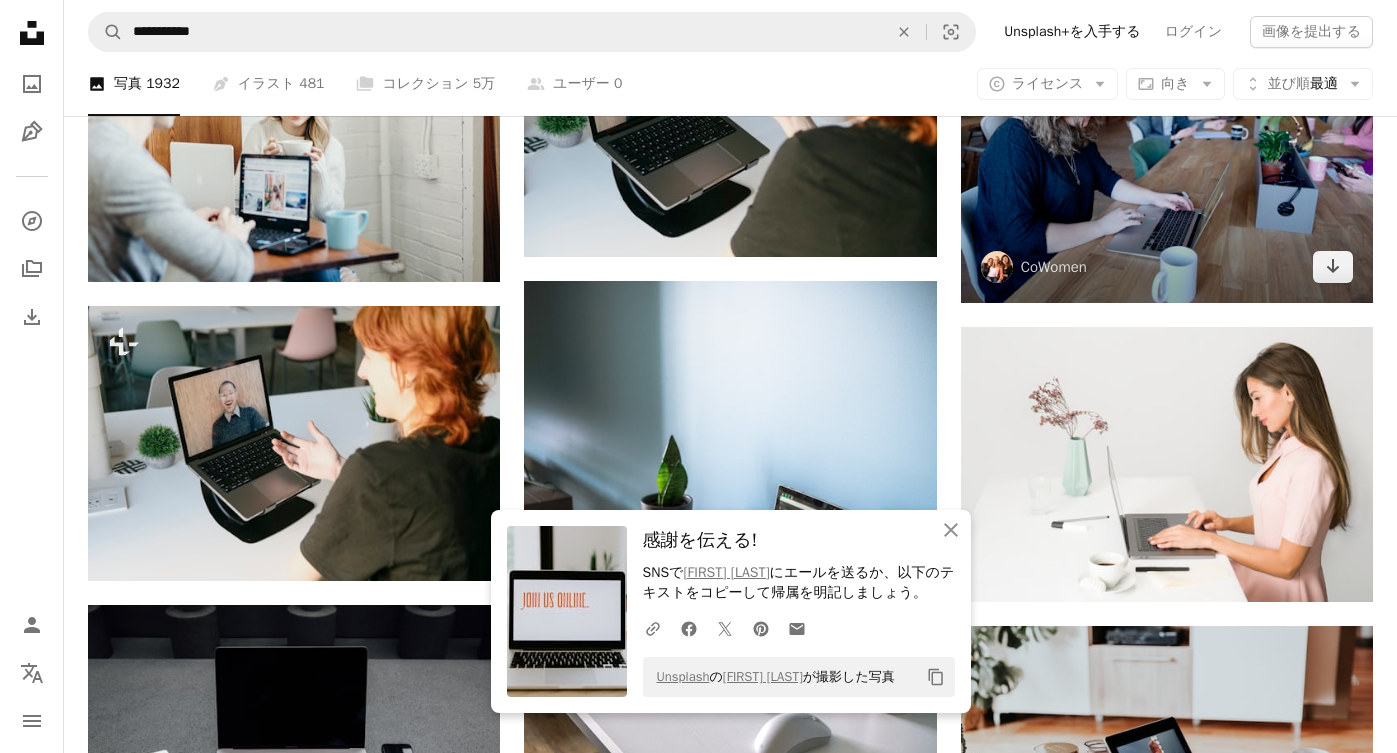 scroll, scrollTop: 1738, scrollLeft: 0, axis: vertical 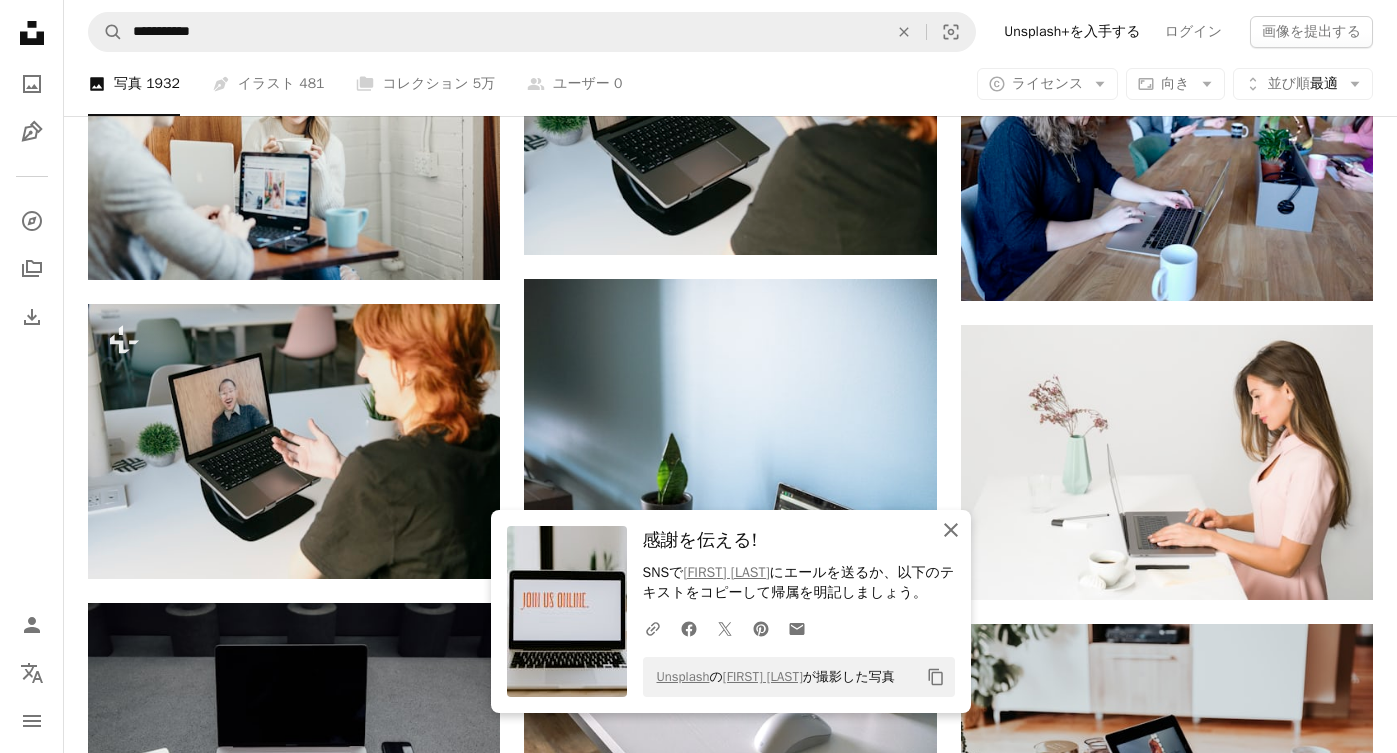 click on "An X shape" 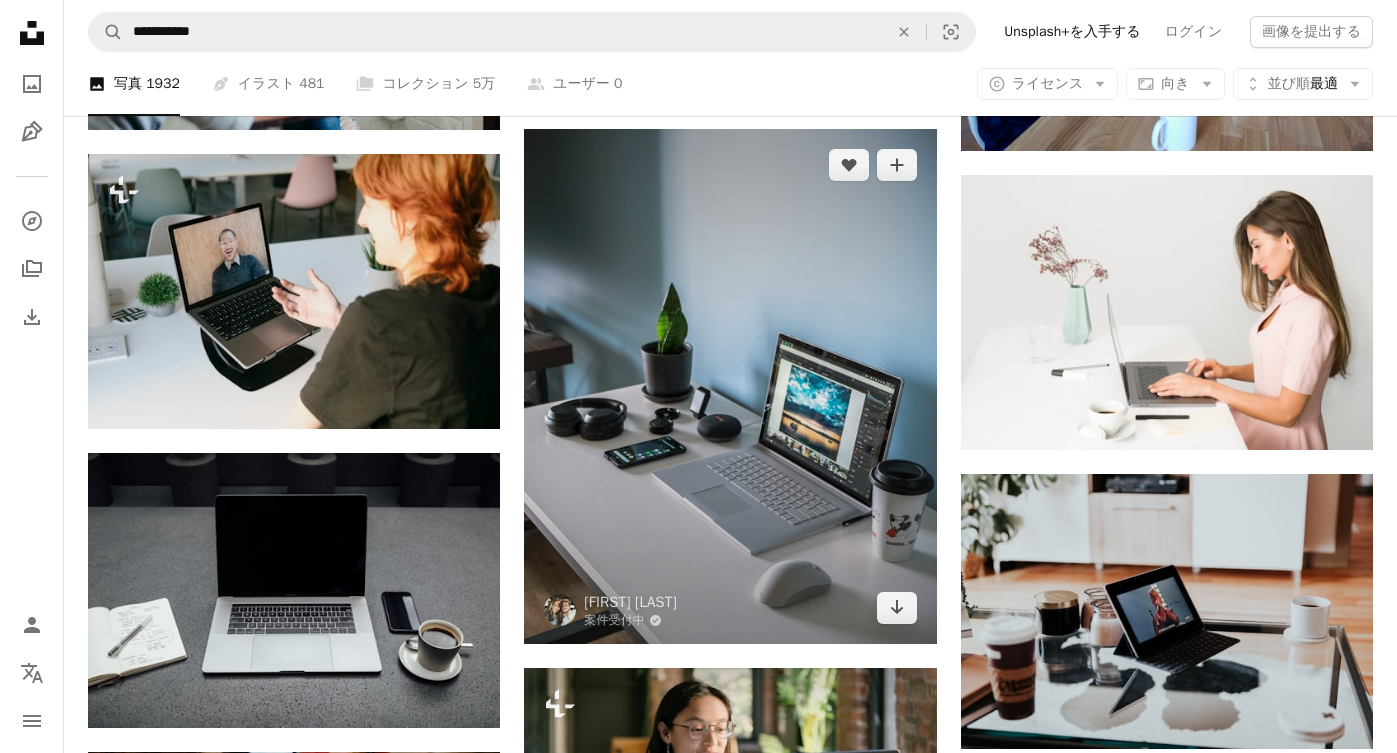 scroll, scrollTop: 1885, scrollLeft: 0, axis: vertical 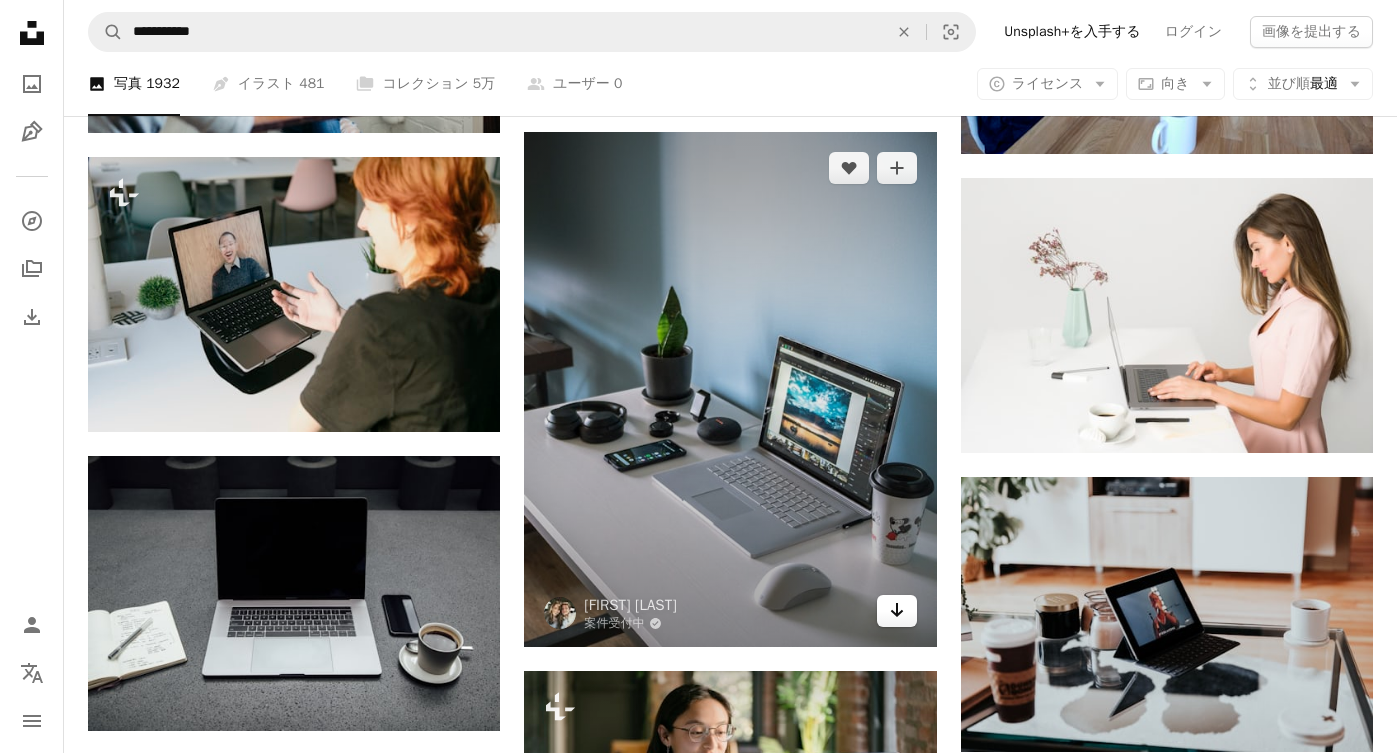 click 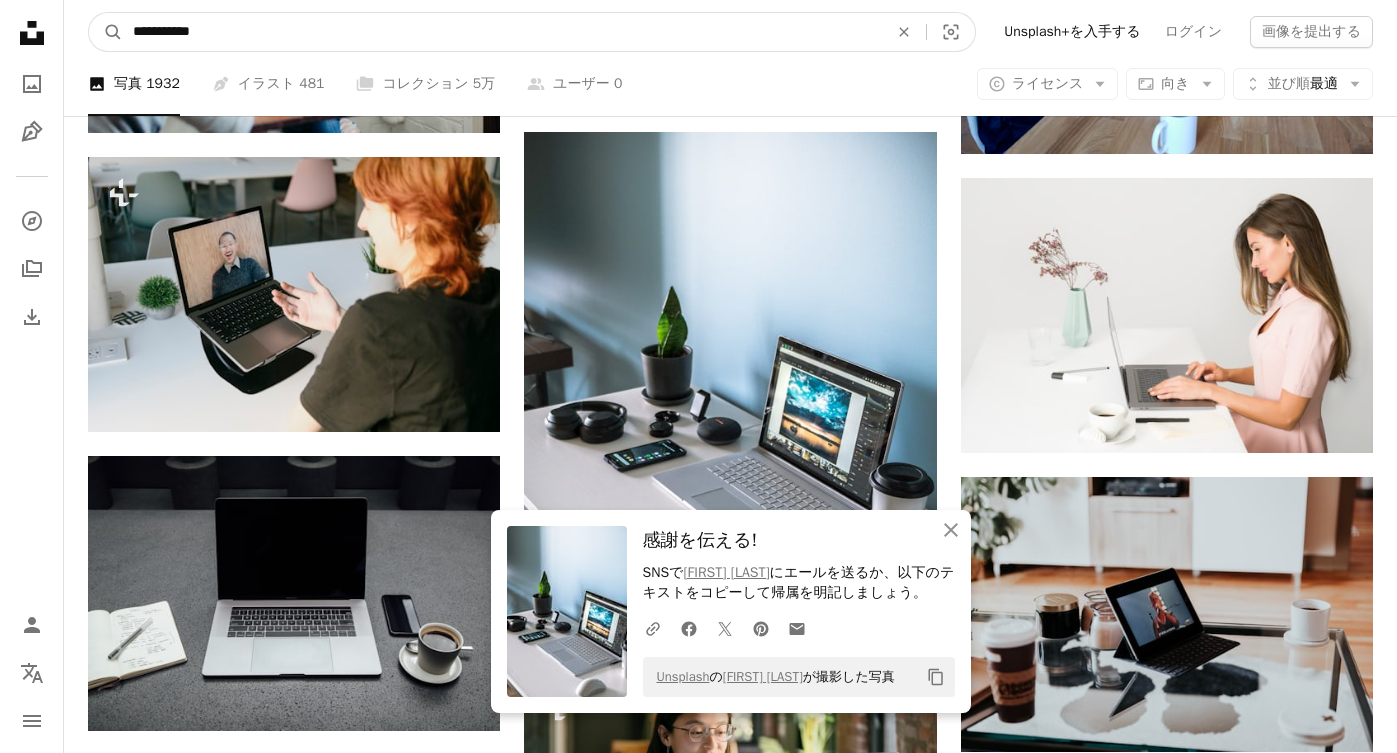 click on "**********" at bounding box center (502, 32) 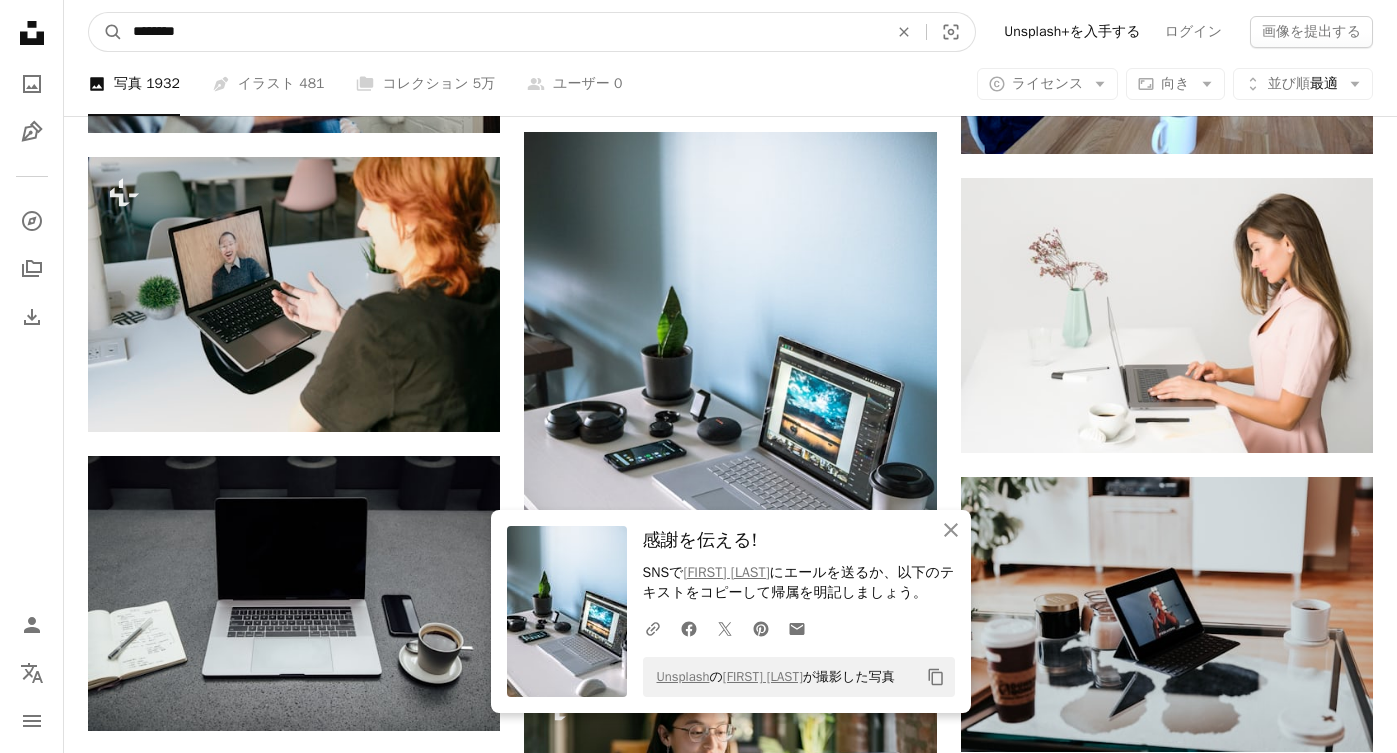 type on "********" 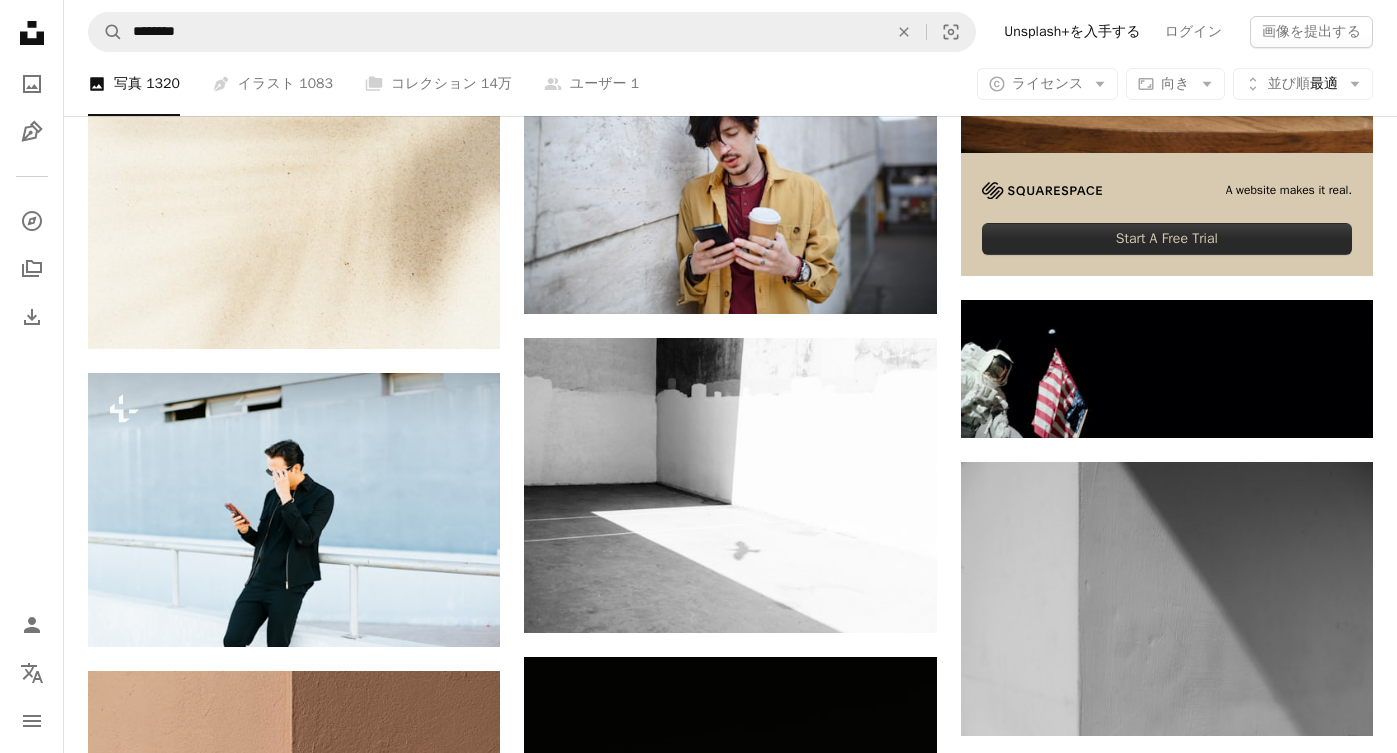 scroll, scrollTop: 0, scrollLeft: 0, axis: both 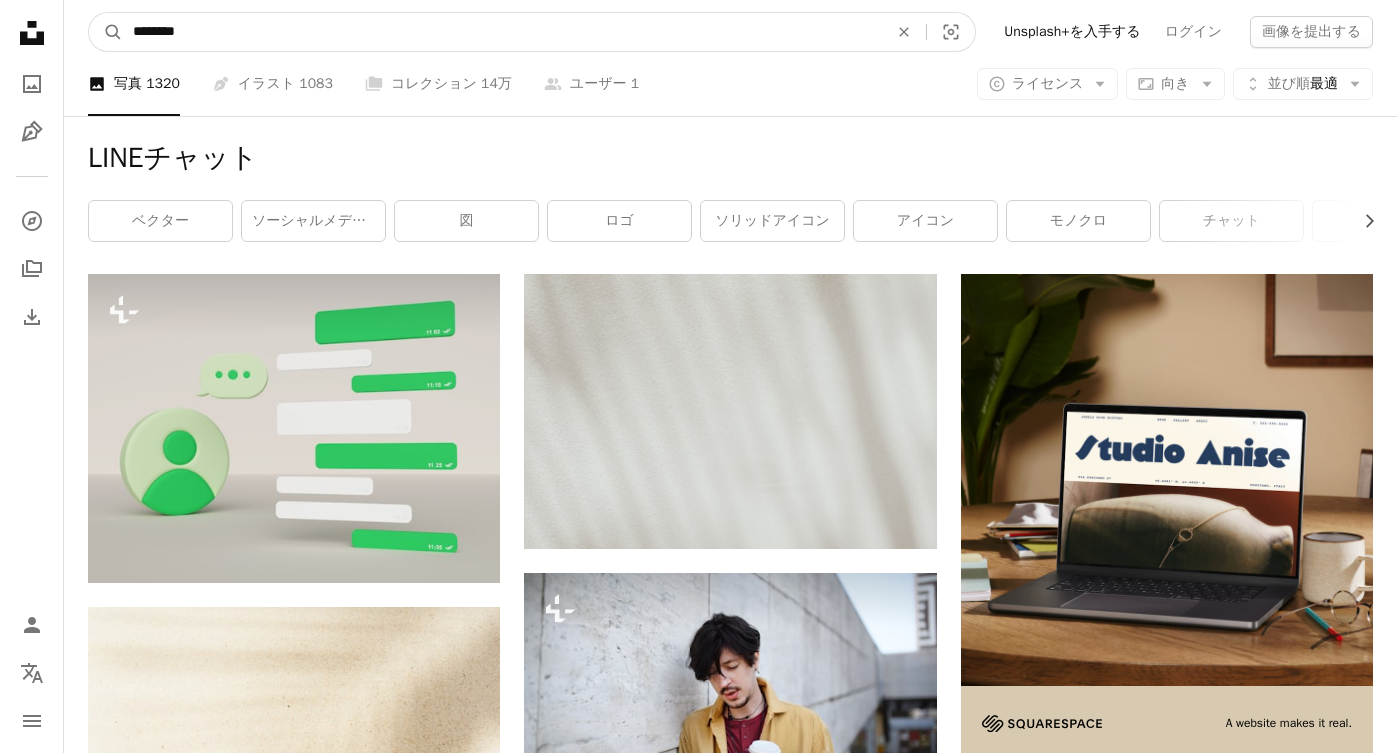 click on "********" at bounding box center [502, 32] 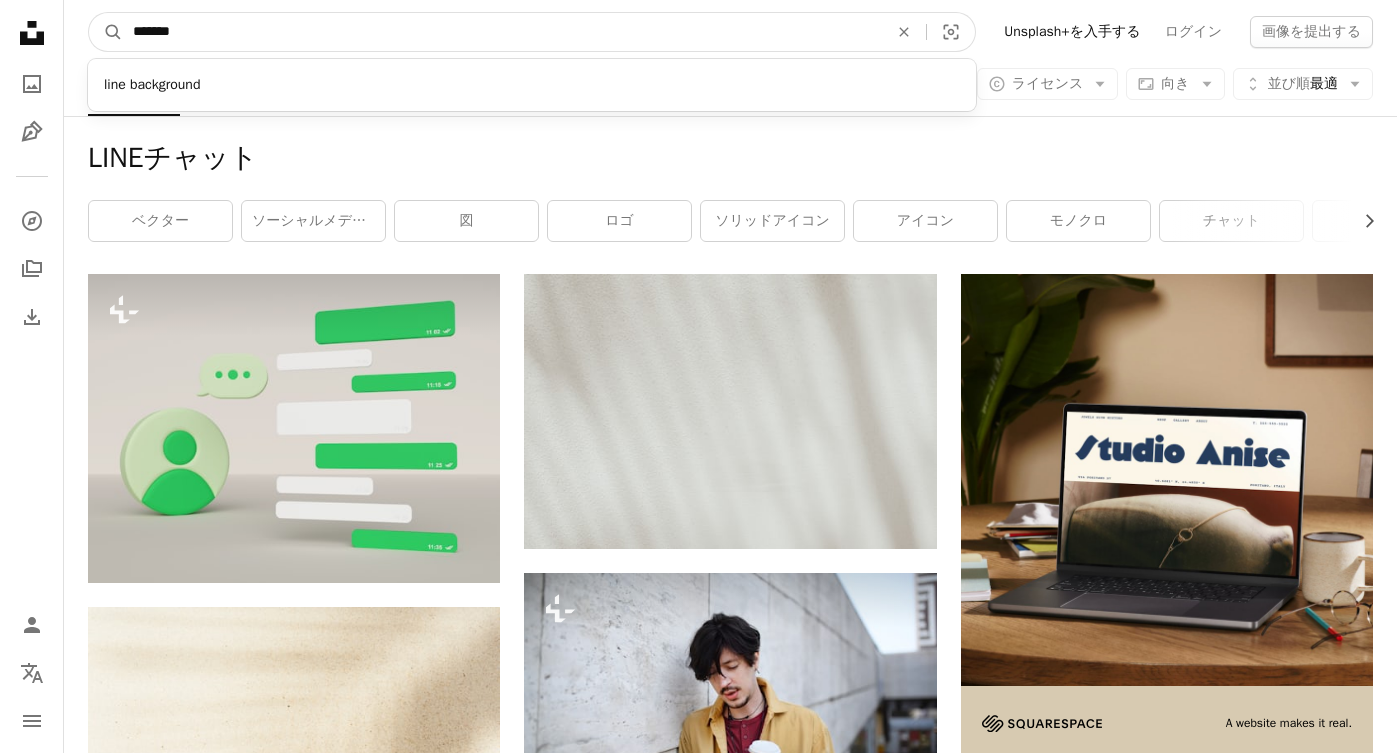 type on "*******" 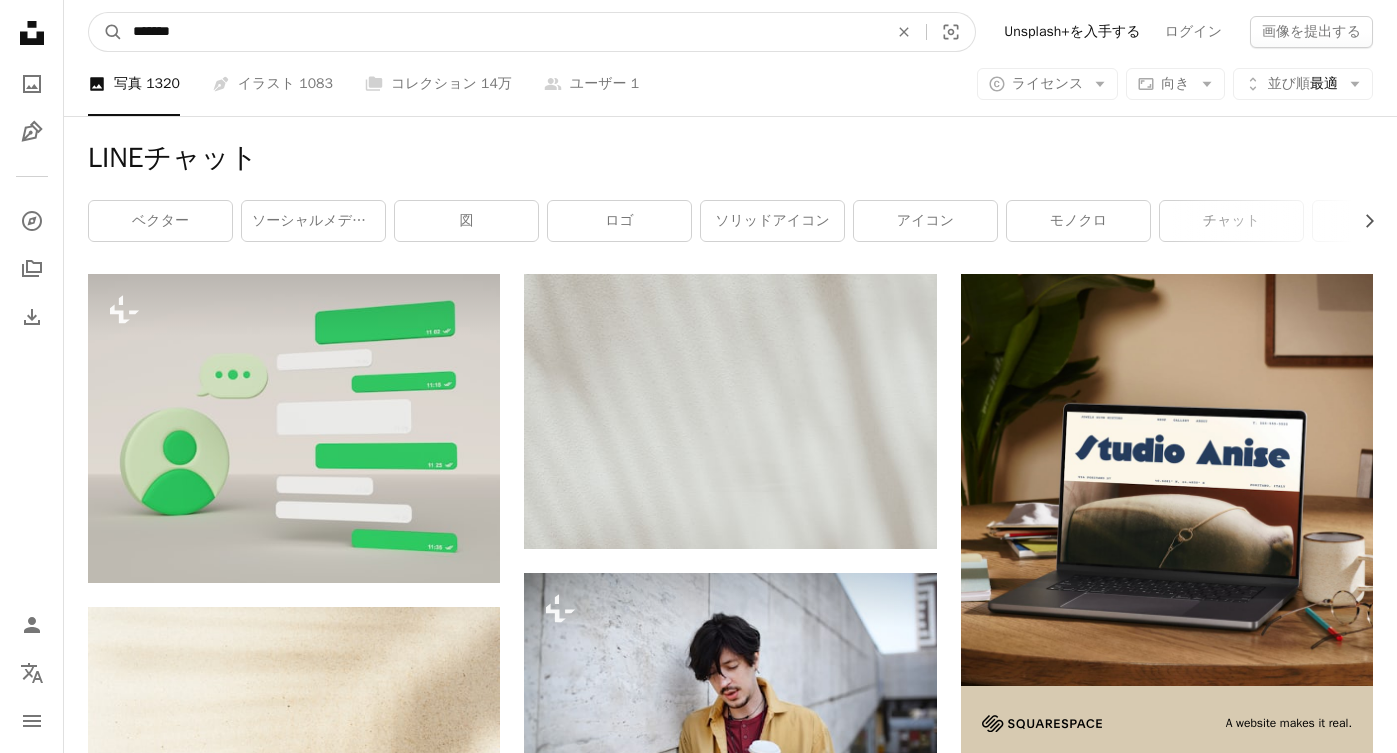 click on "A magnifying glass" at bounding box center [106, 32] 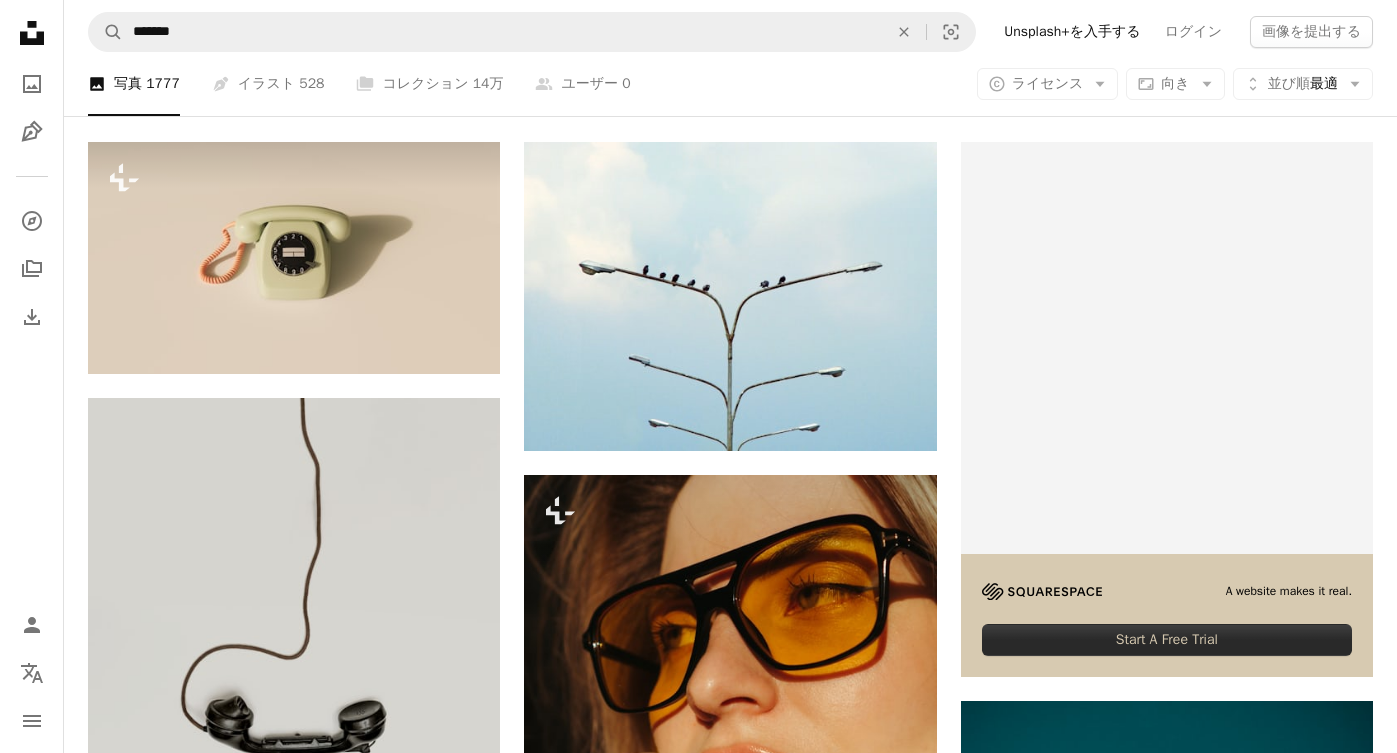scroll, scrollTop: 0, scrollLeft: 0, axis: both 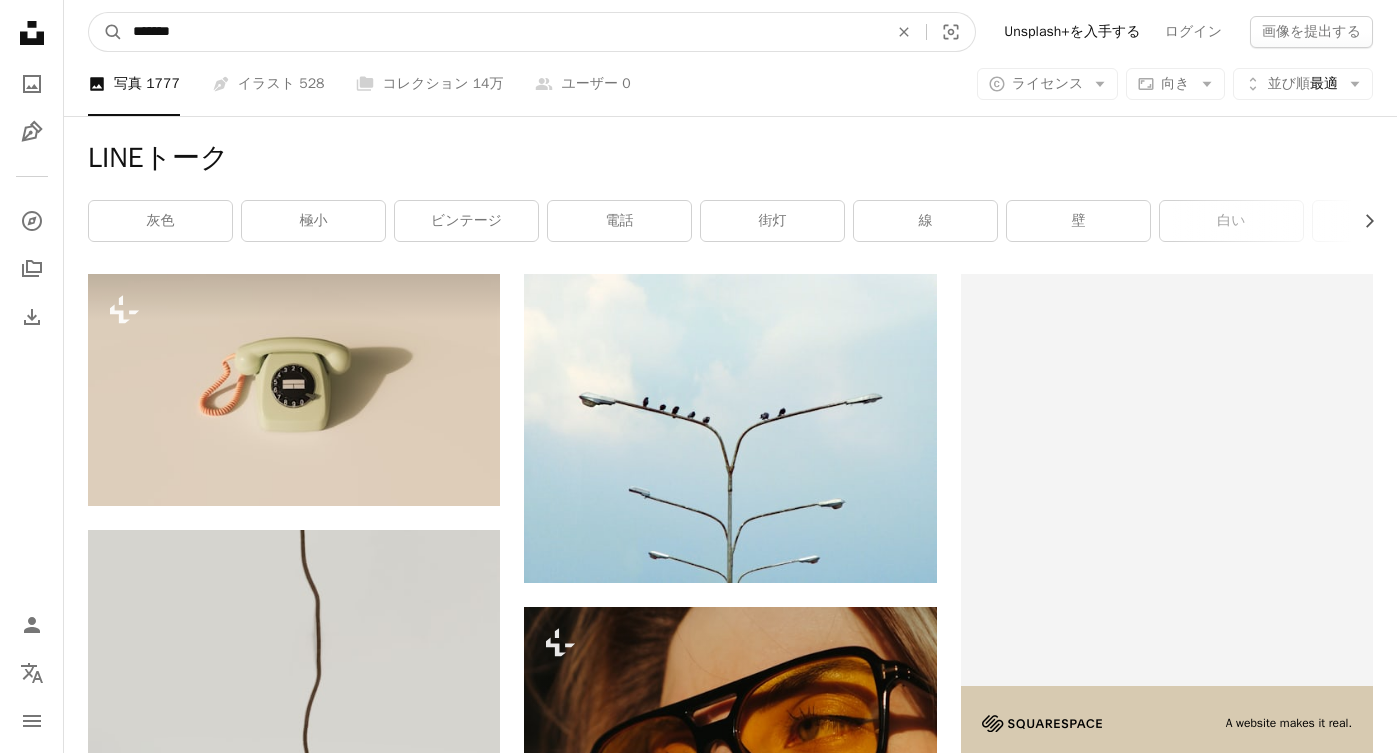 click on "*******" at bounding box center [502, 32] 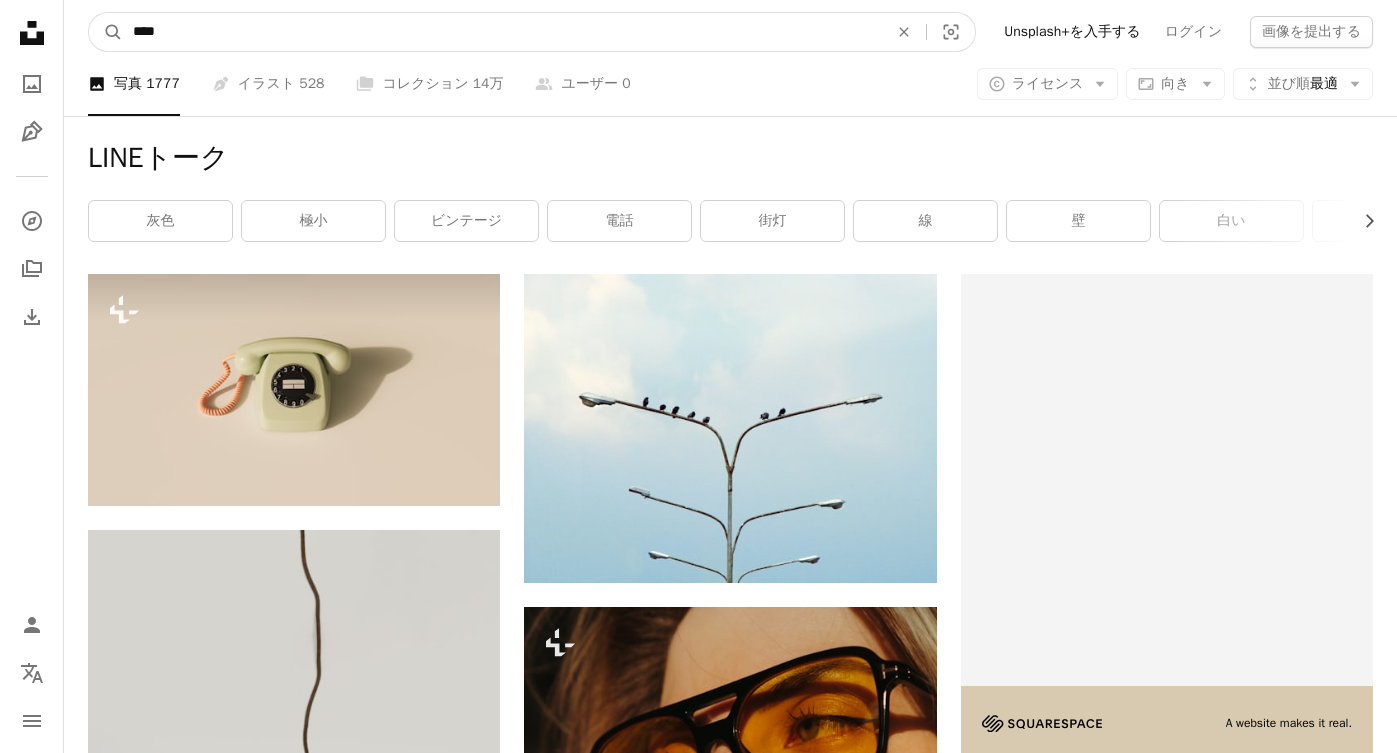 click on "A magnifying glass" at bounding box center [106, 32] 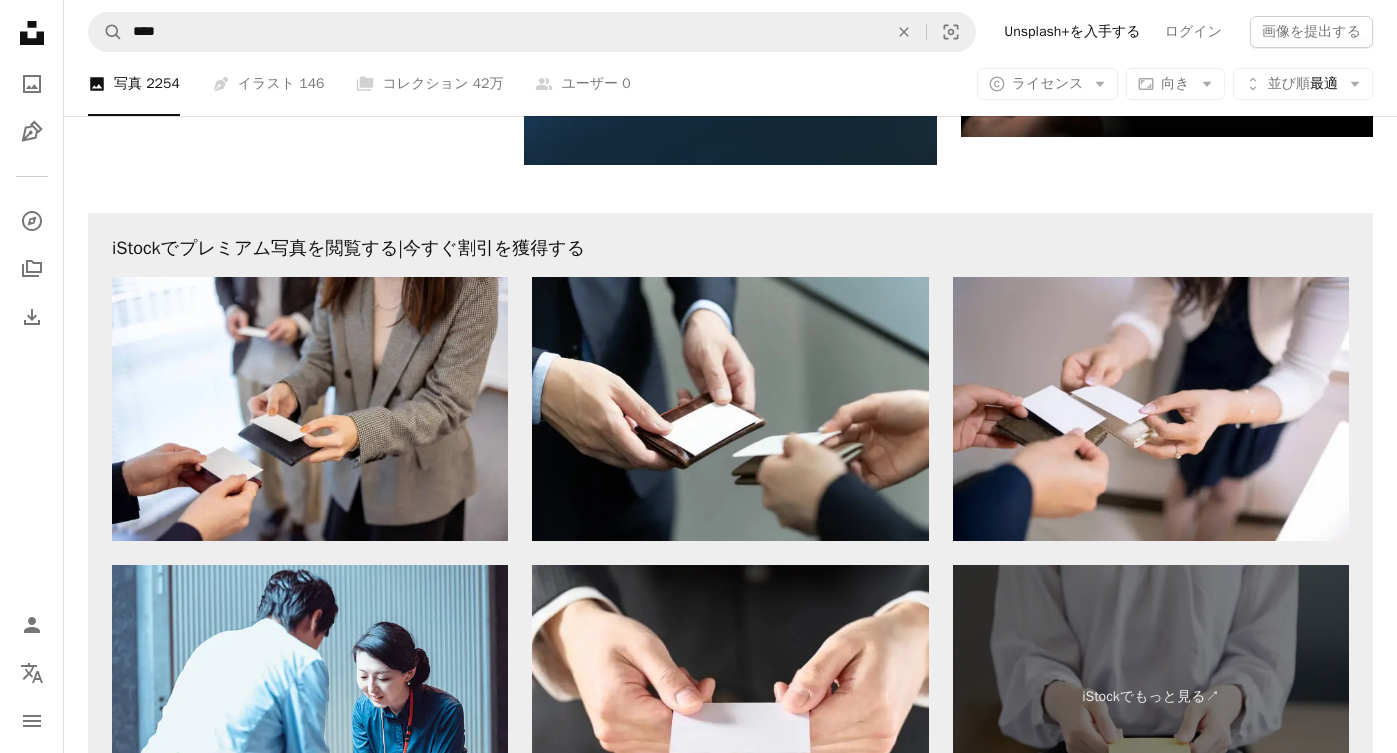 scroll, scrollTop: 3135, scrollLeft: 0, axis: vertical 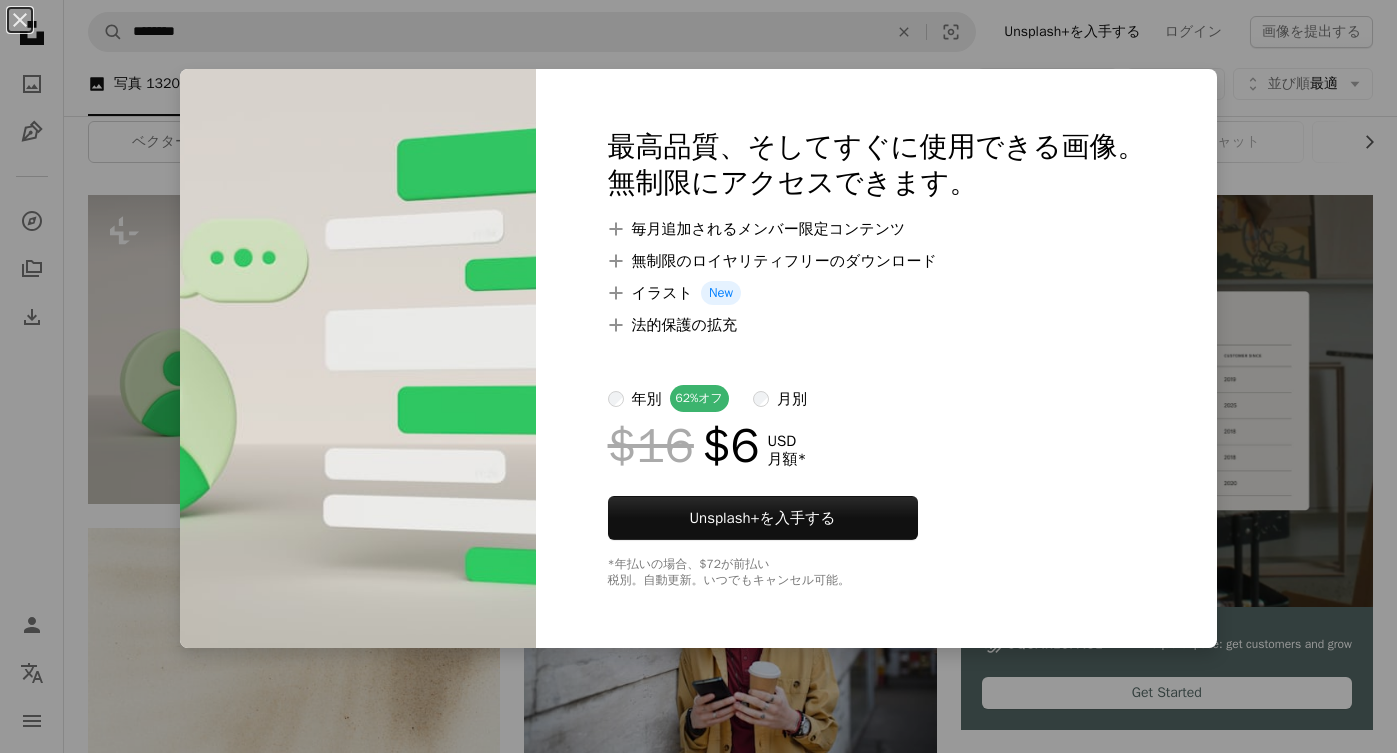 click on "An X shape 最高品質、そしてすぐに使用できる画像。 無制限にアクセスできます。 A plus sign 毎月追加されるメンバー限定コンテンツ A plus sign 無制限のロイヤリティフリーのダウンロード A plus sign イラスト  New A plus sign 法的保護の拡充 年別 62% オフ 月別 $16   $6 USD 月額 * Unsplash+ を入手する *年払いの場合、 $72 が前払い 税別。自動更新。いつでもキャンセル可能。" at bounding box center [698, 376] 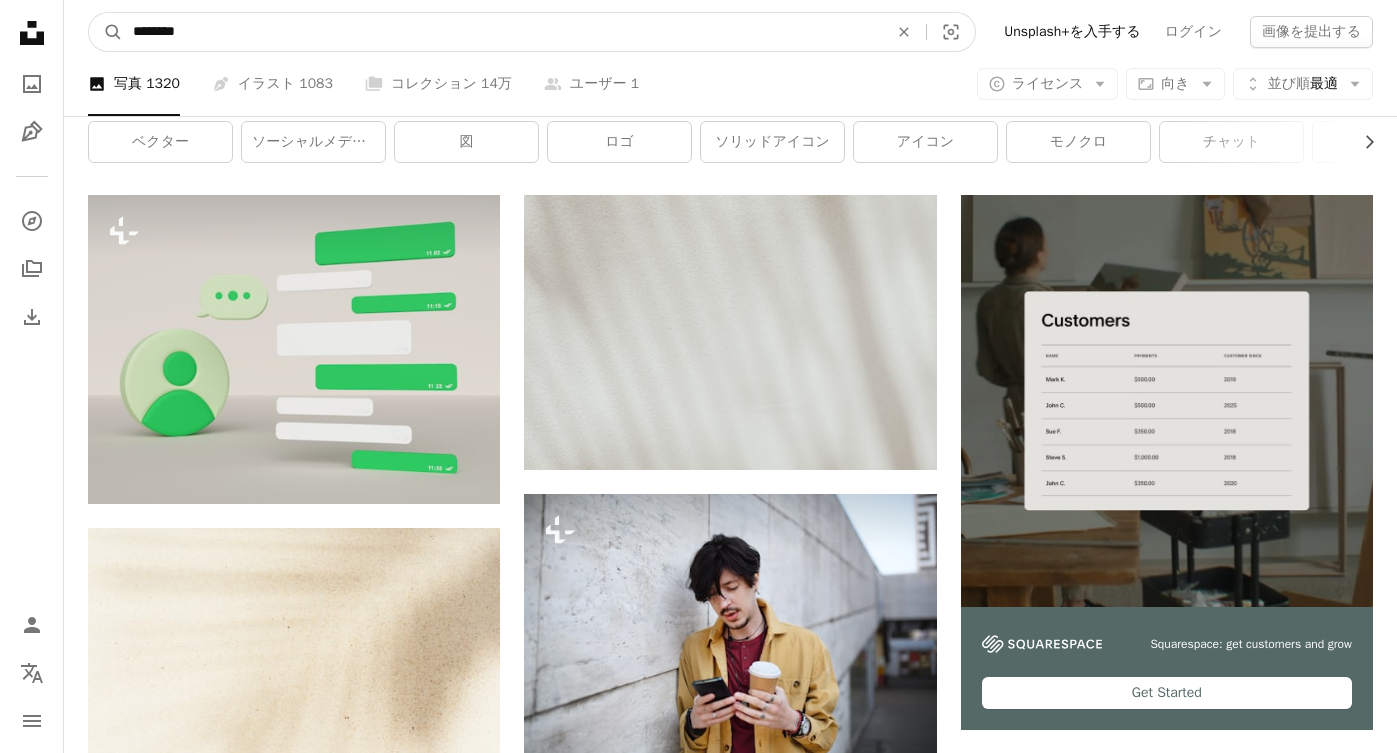 click on "********" at bounding box center [502, 32] 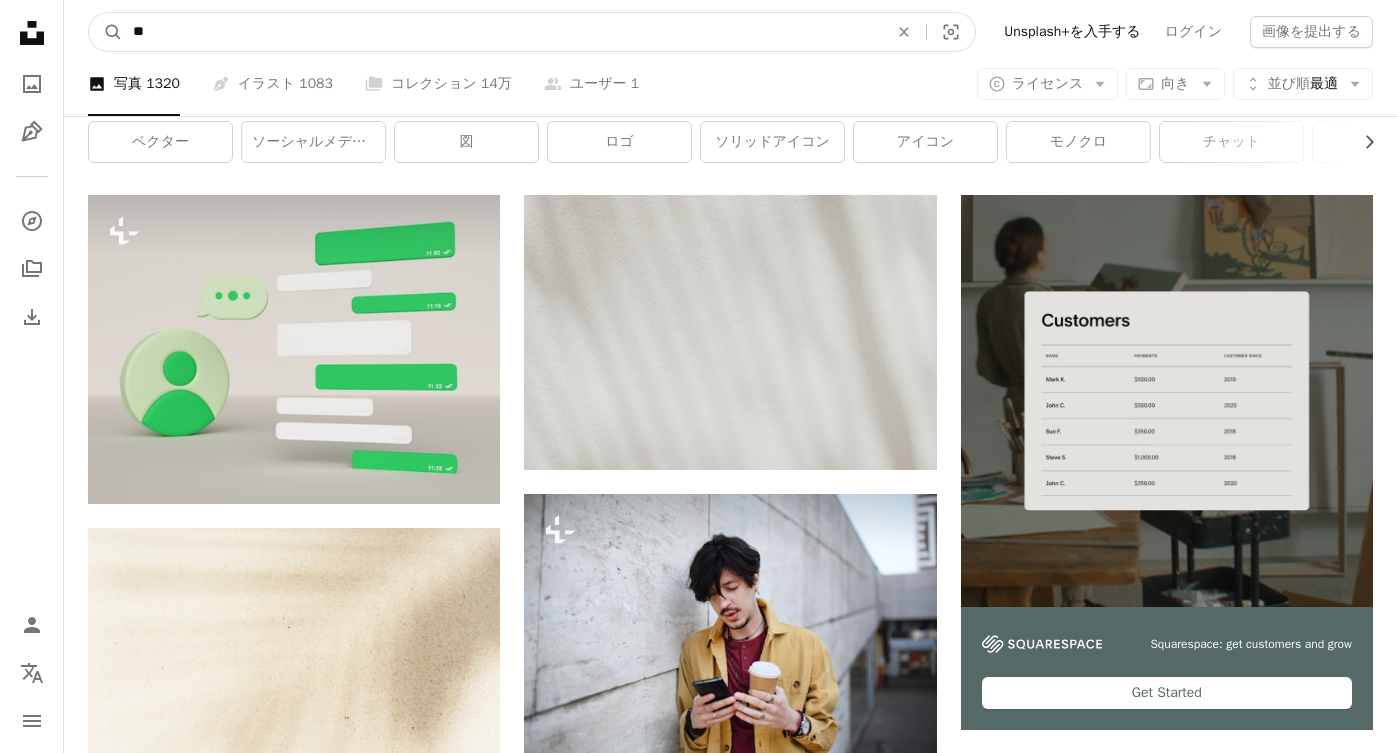click on "A magnifying glass" at bounding box center (106, 32) 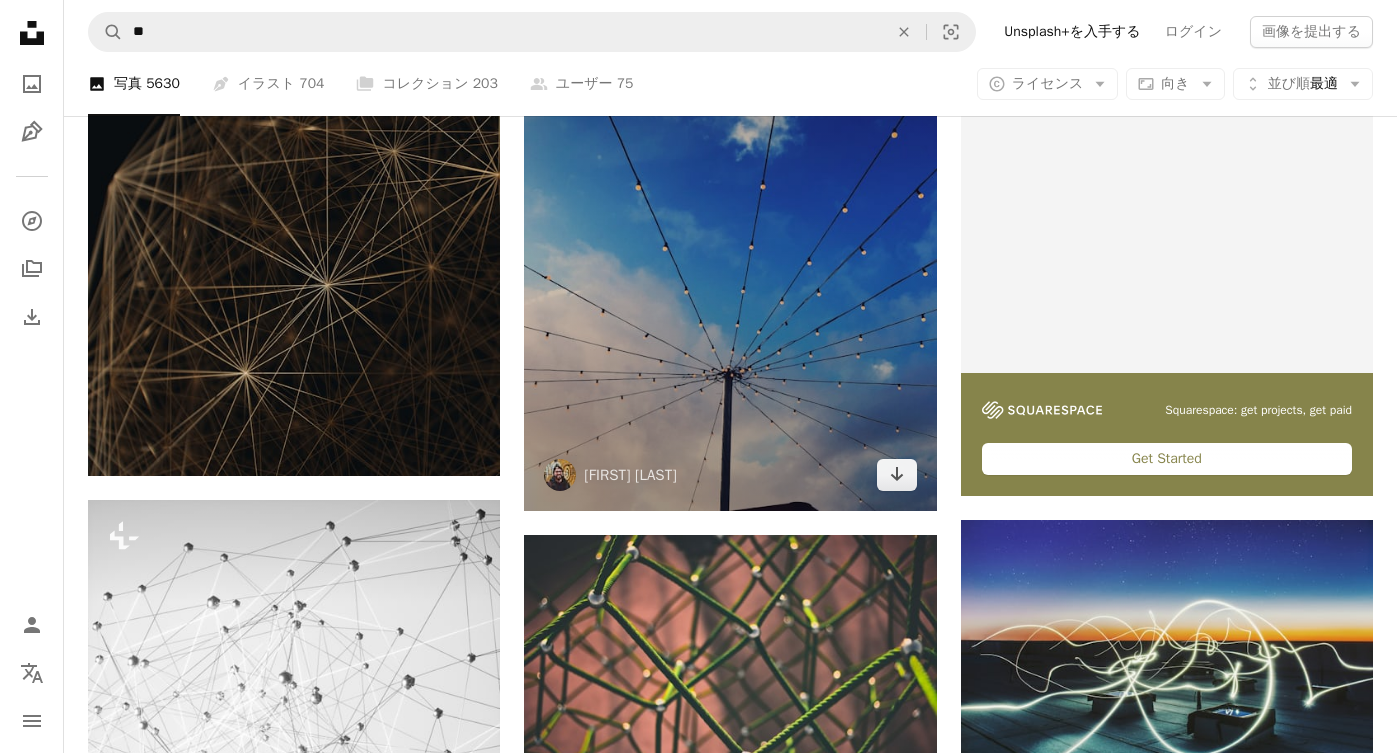 scroll, scrollTop: 0, scrollLeft: 0, axis: both 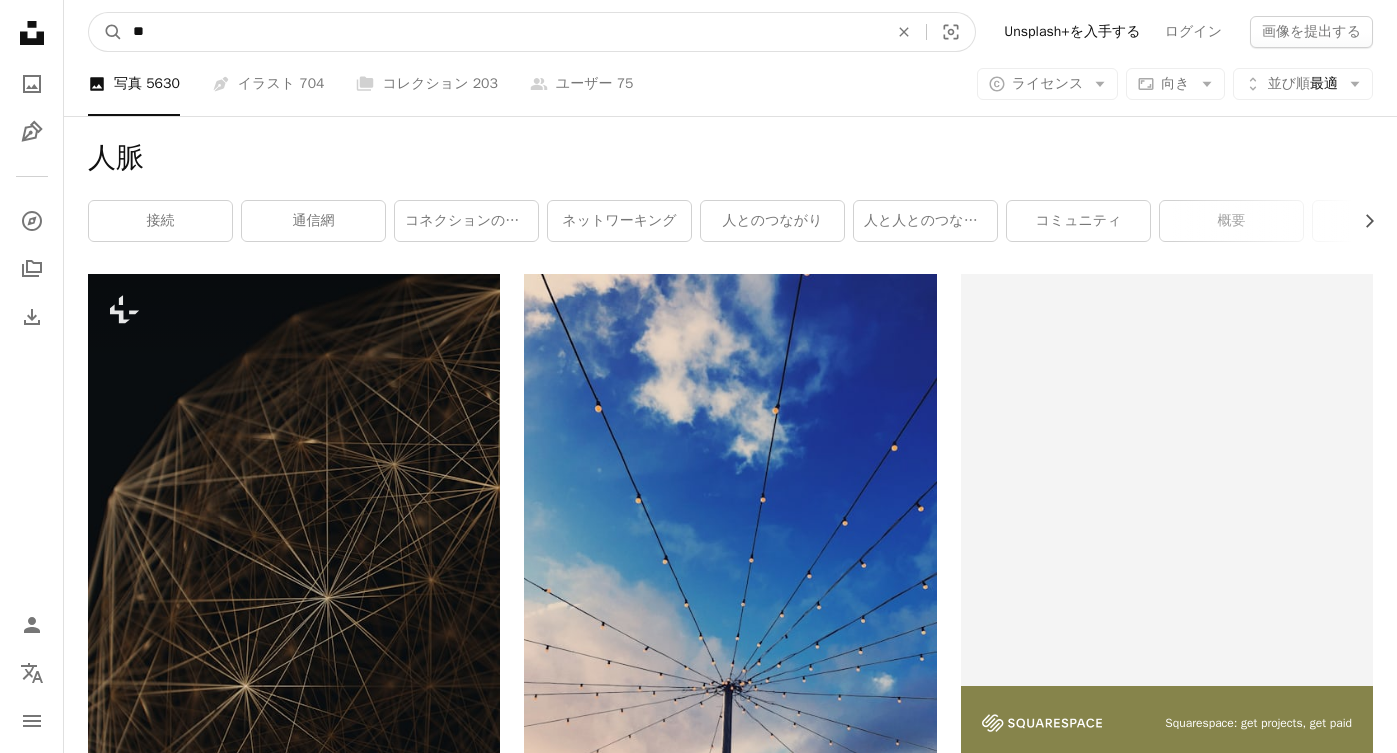 click on "**" at bounding box center [502, 32] 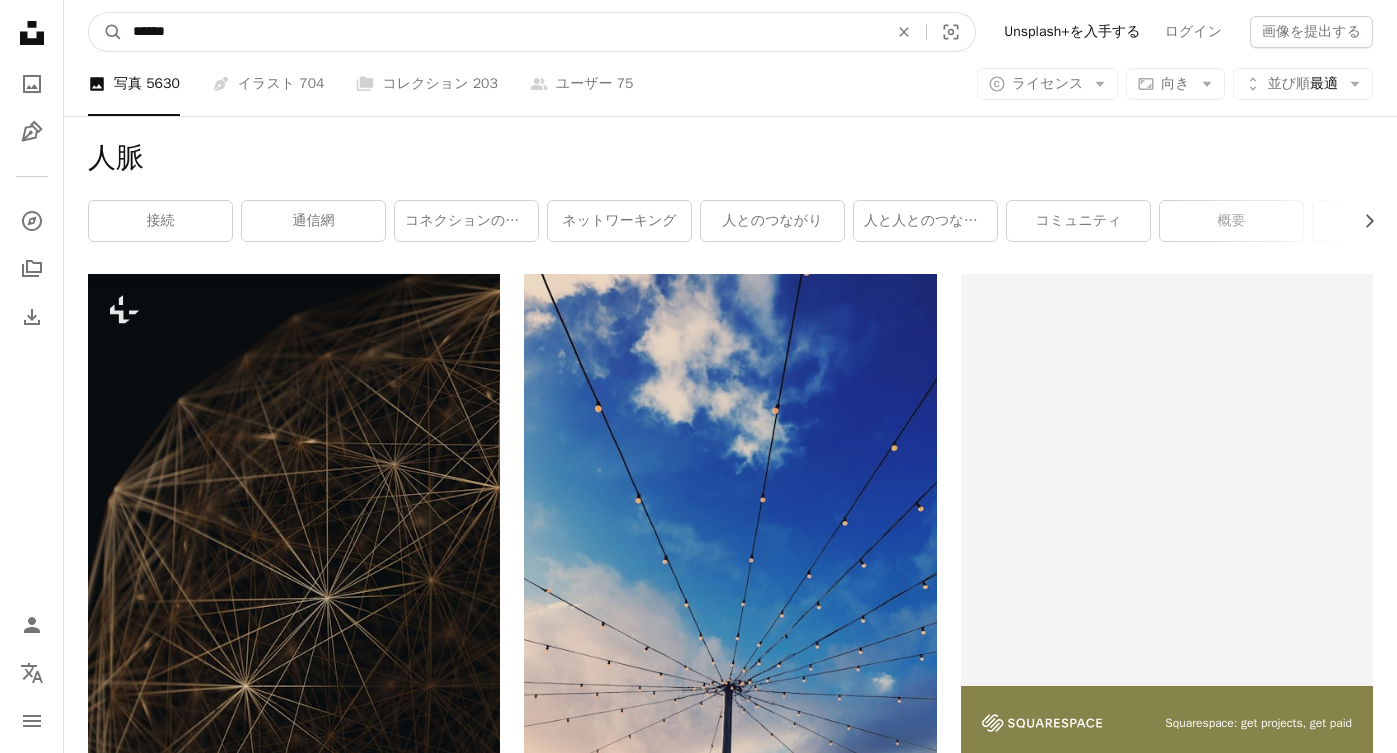 type on "****" 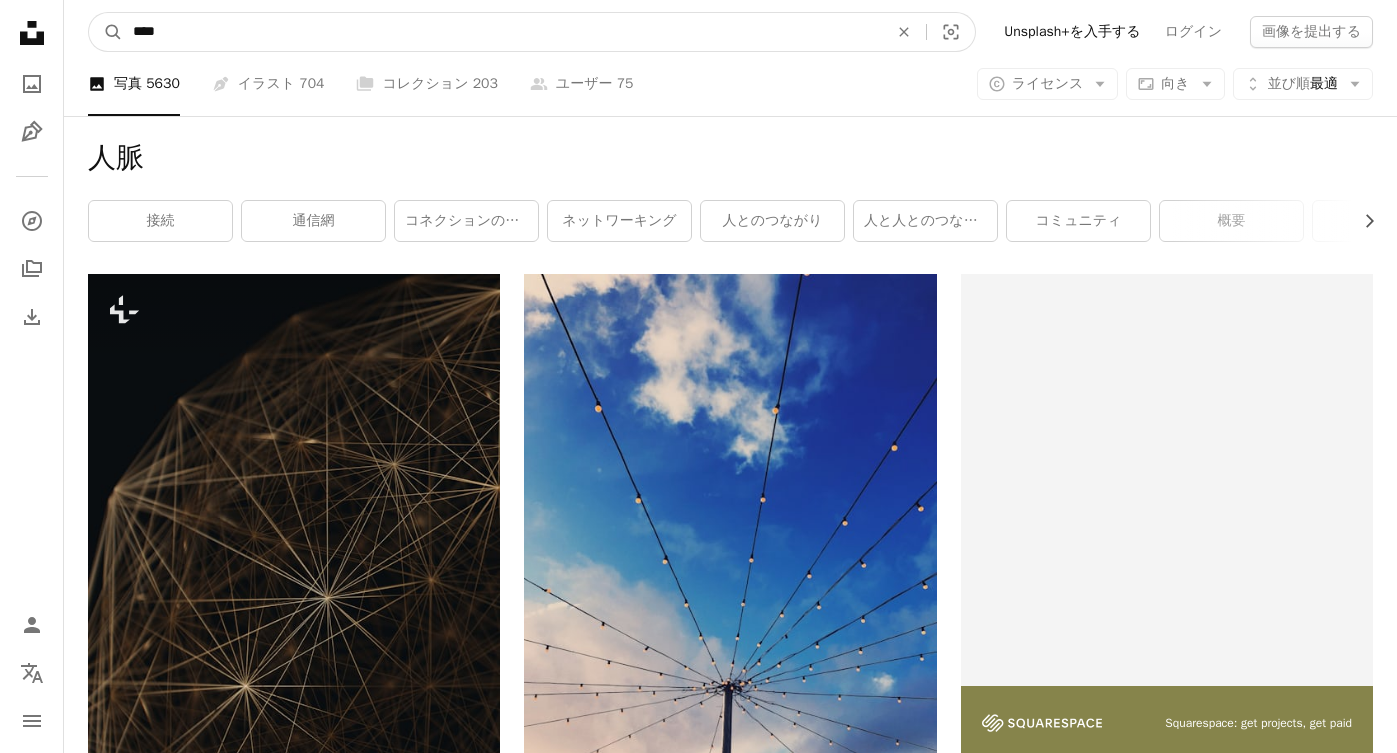 click on "****" at bounding box center [502, 32] 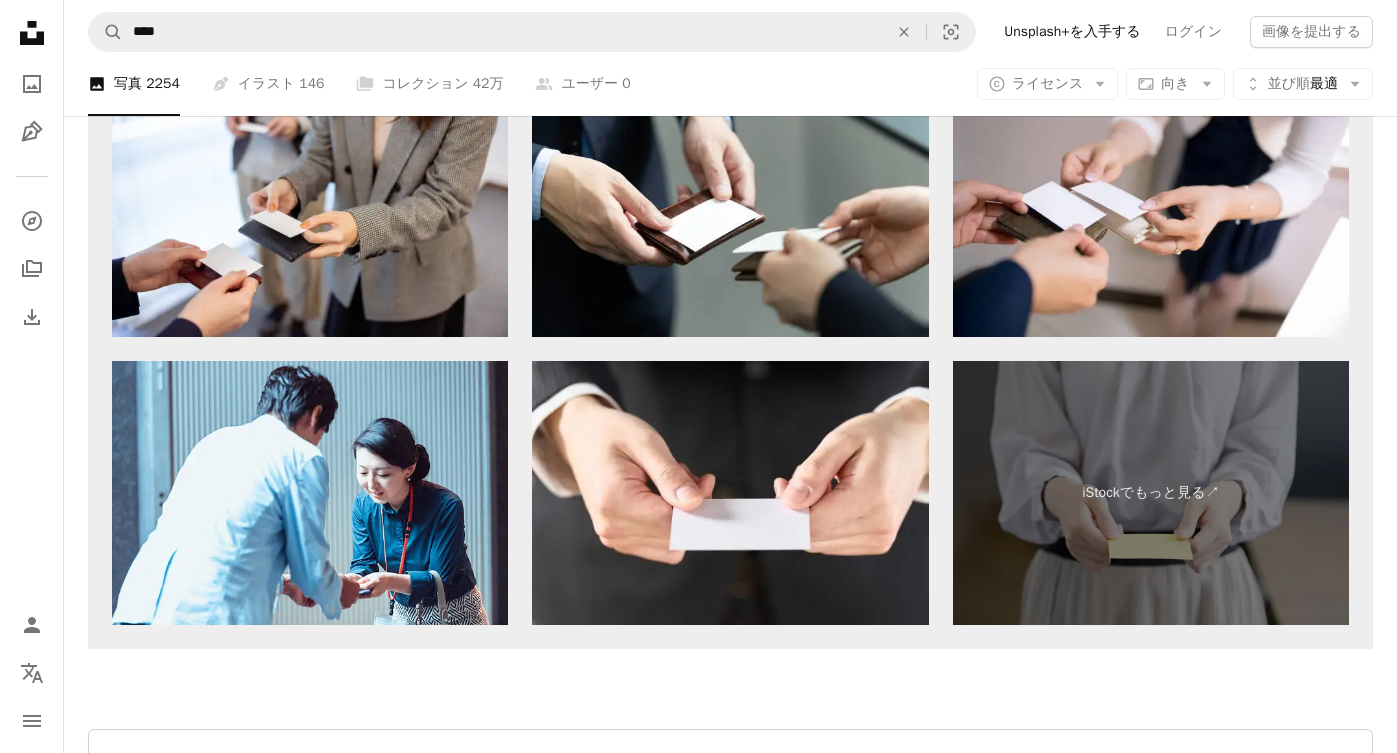 scroll, scrollTop: 3341, scrollLeft: 0, axis: vertical 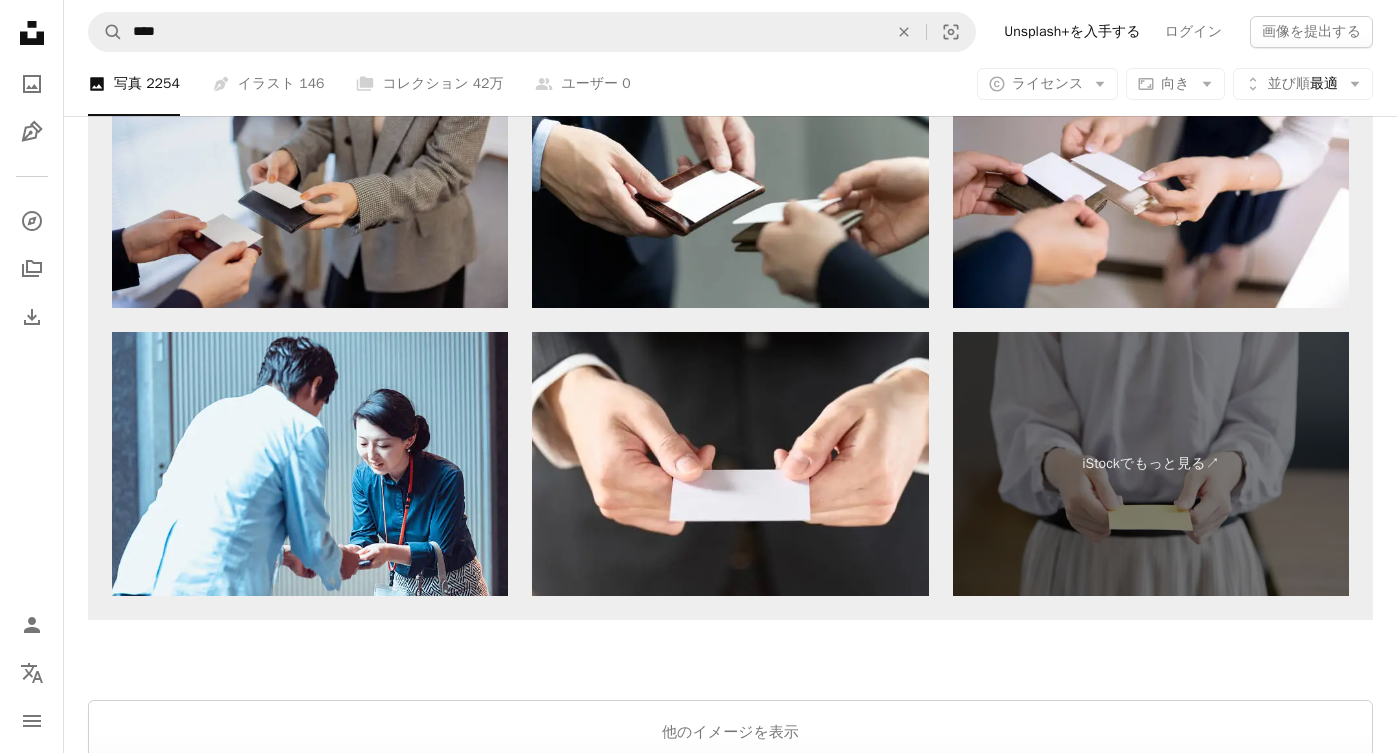 click at bounding box center [310, 176] 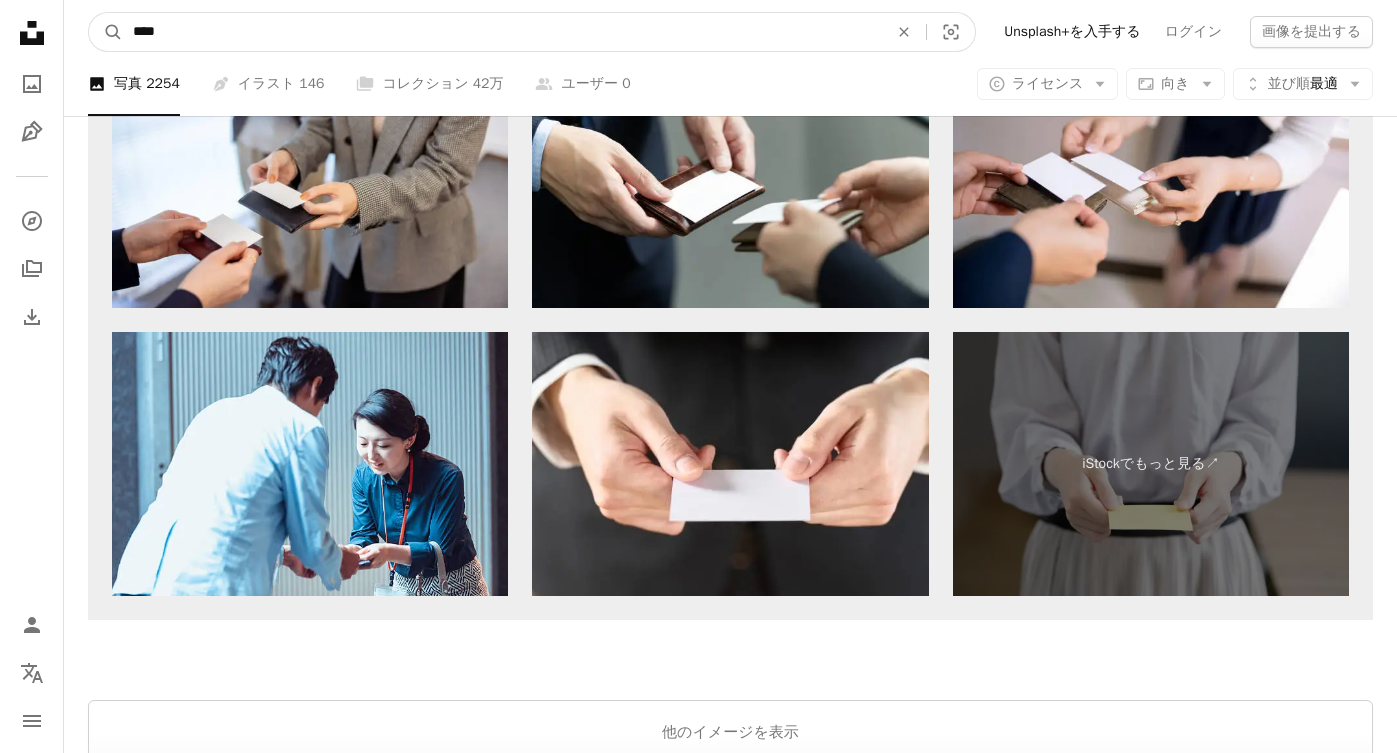 click on "****" at bounding box center (502, 32) 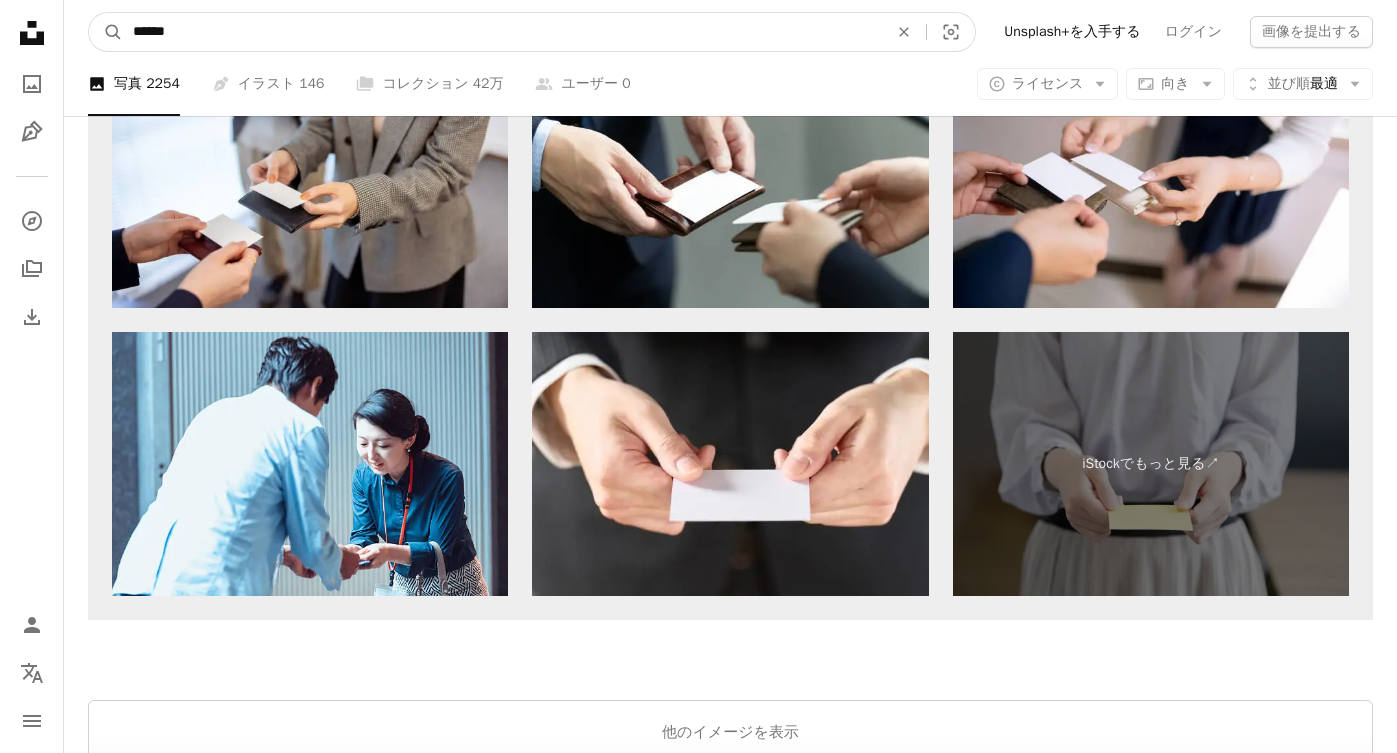 click on "A magnifying glass" at bounding box center [106, 32] 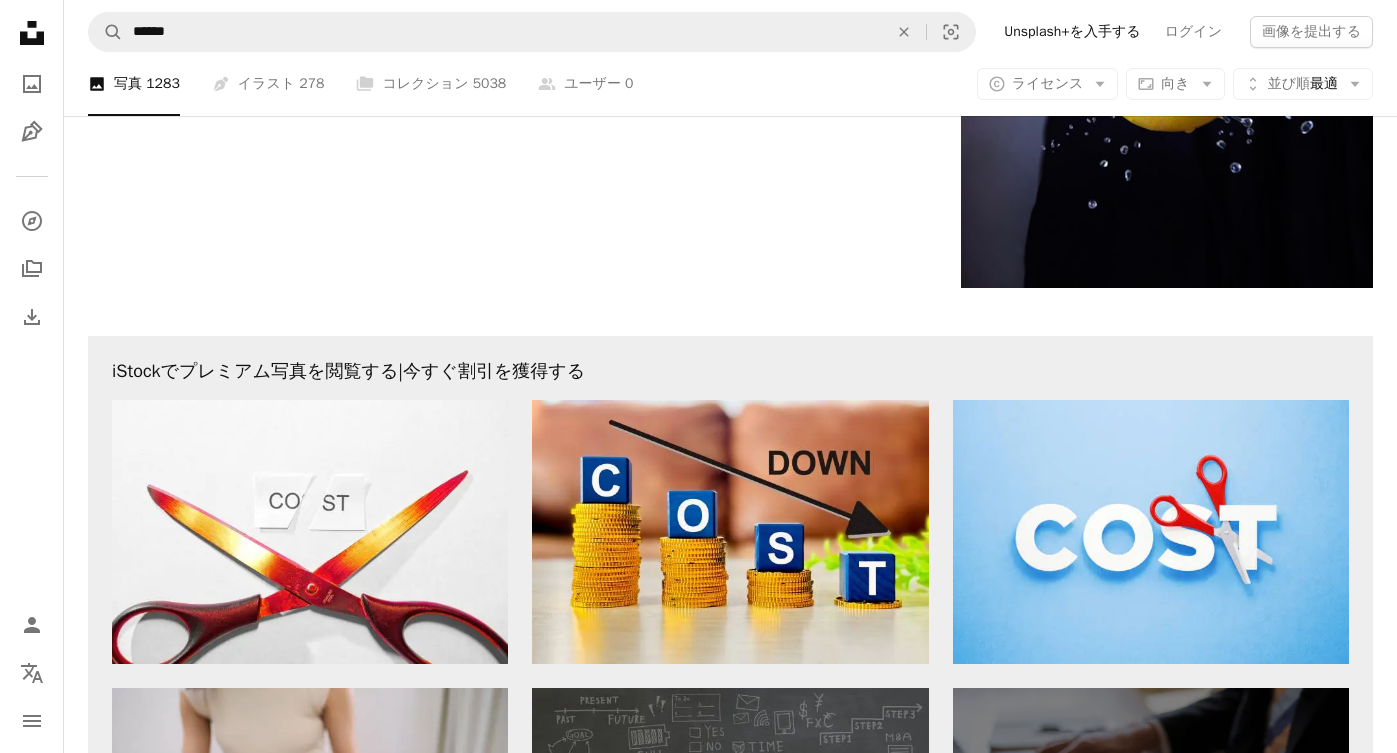 scroll, scrollTop: 3805, scrollLeft: 0, axis: vertical 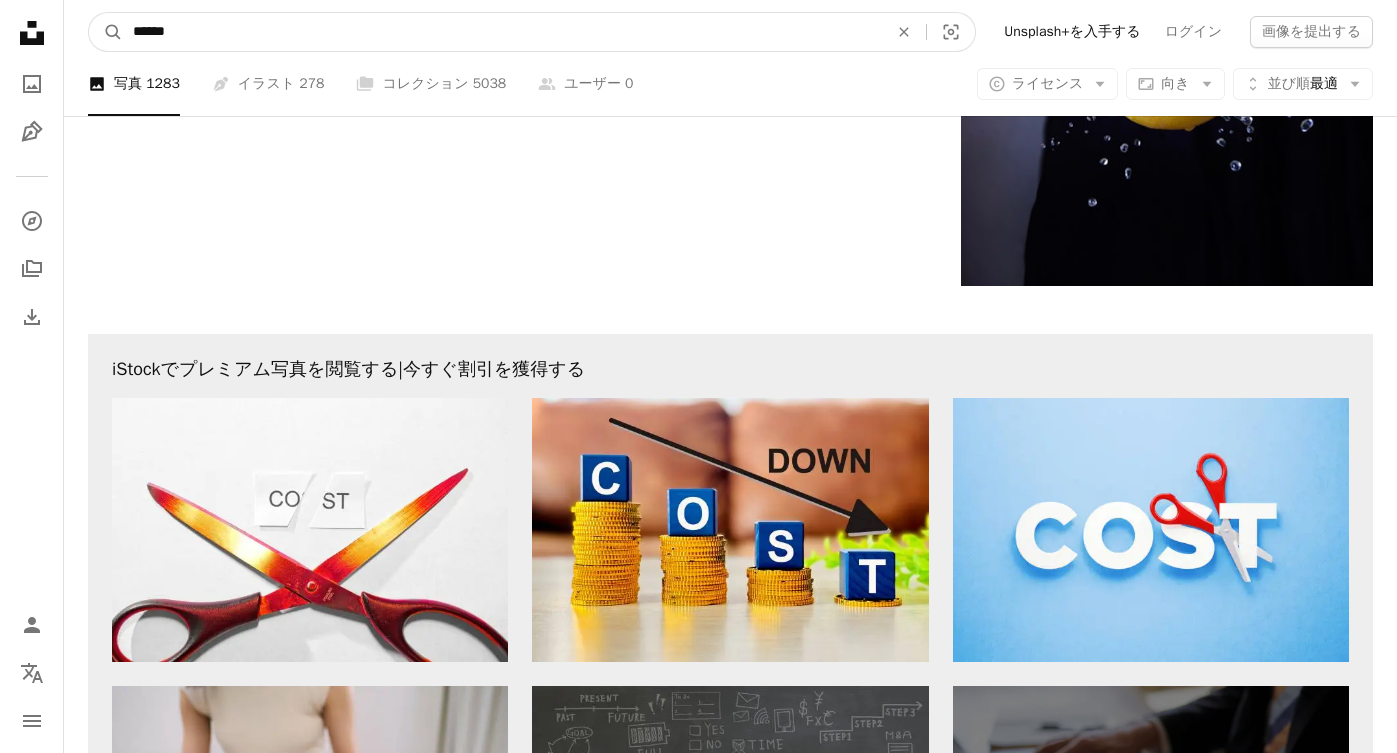 click on "******" at bounding box center (502, 32) 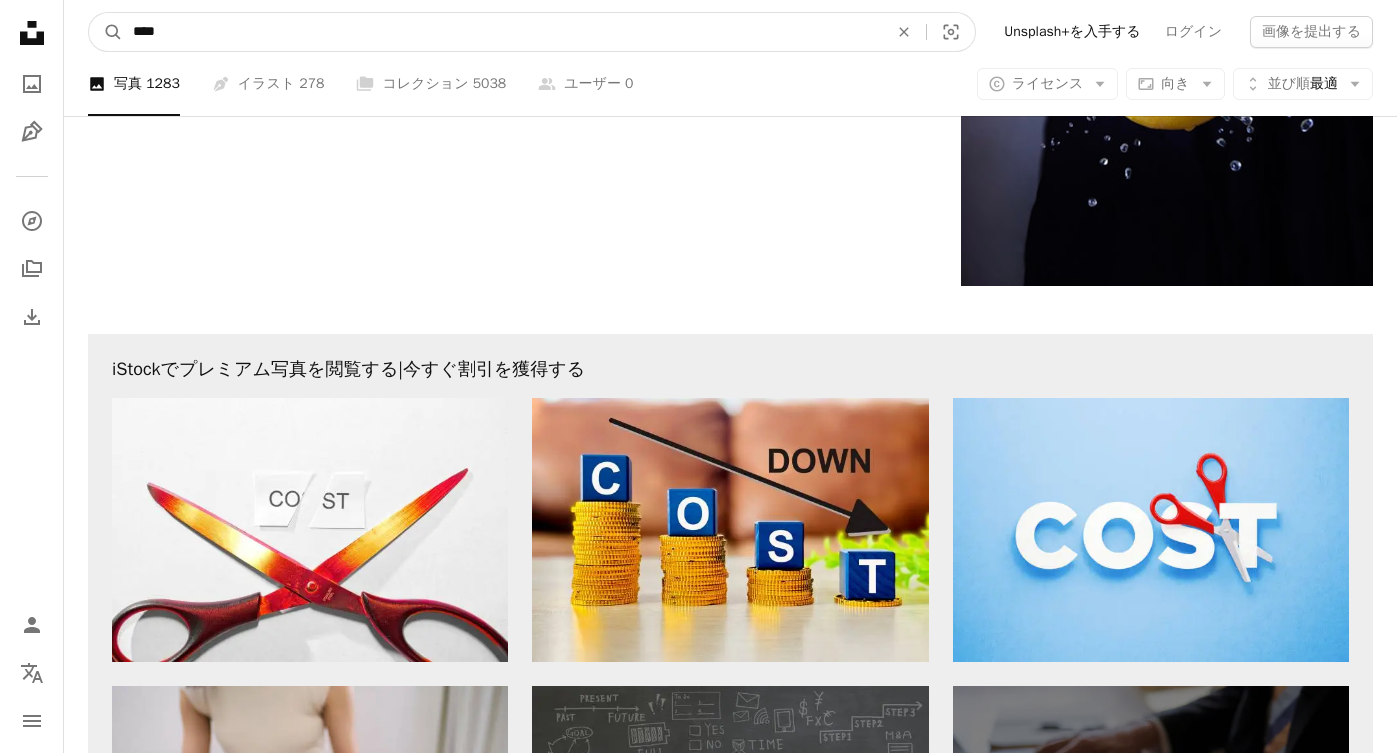type on "***" 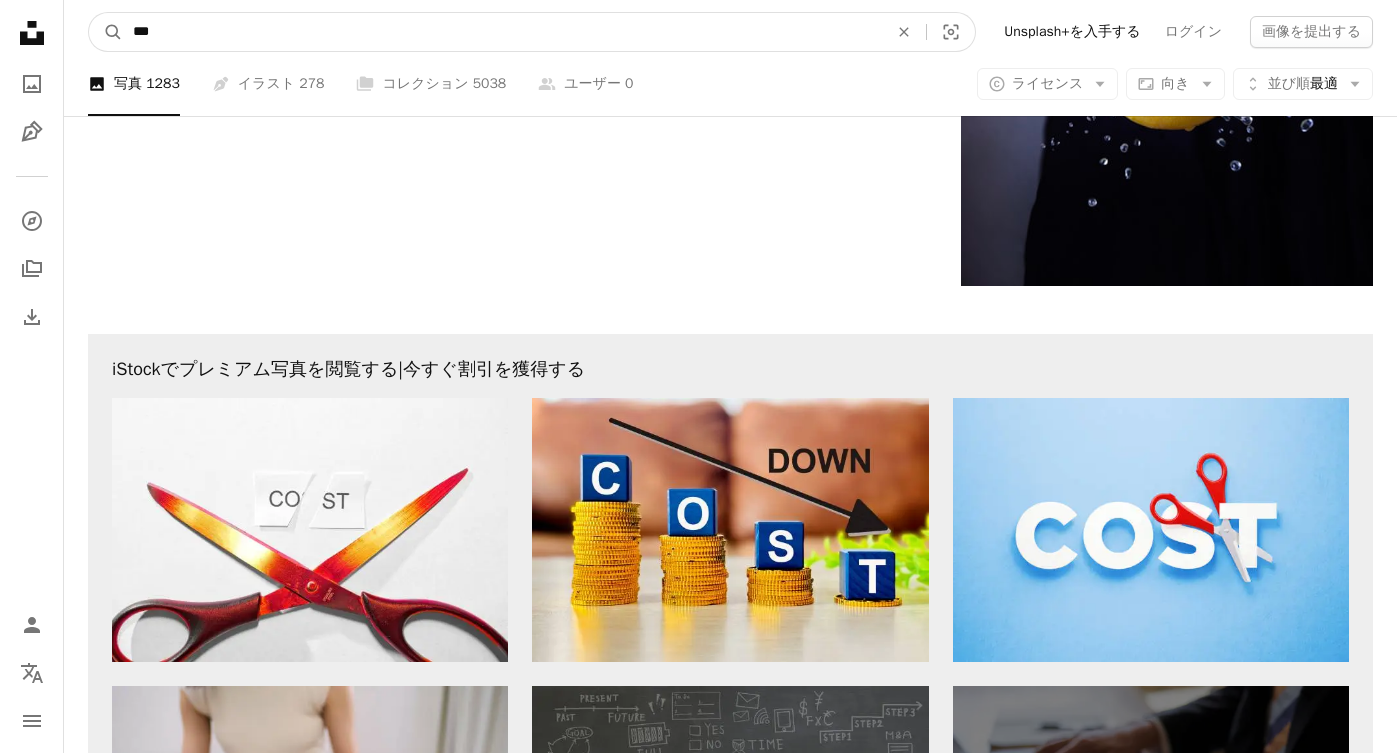 click on "A magnifying glass" at bounding box center (106, 32) 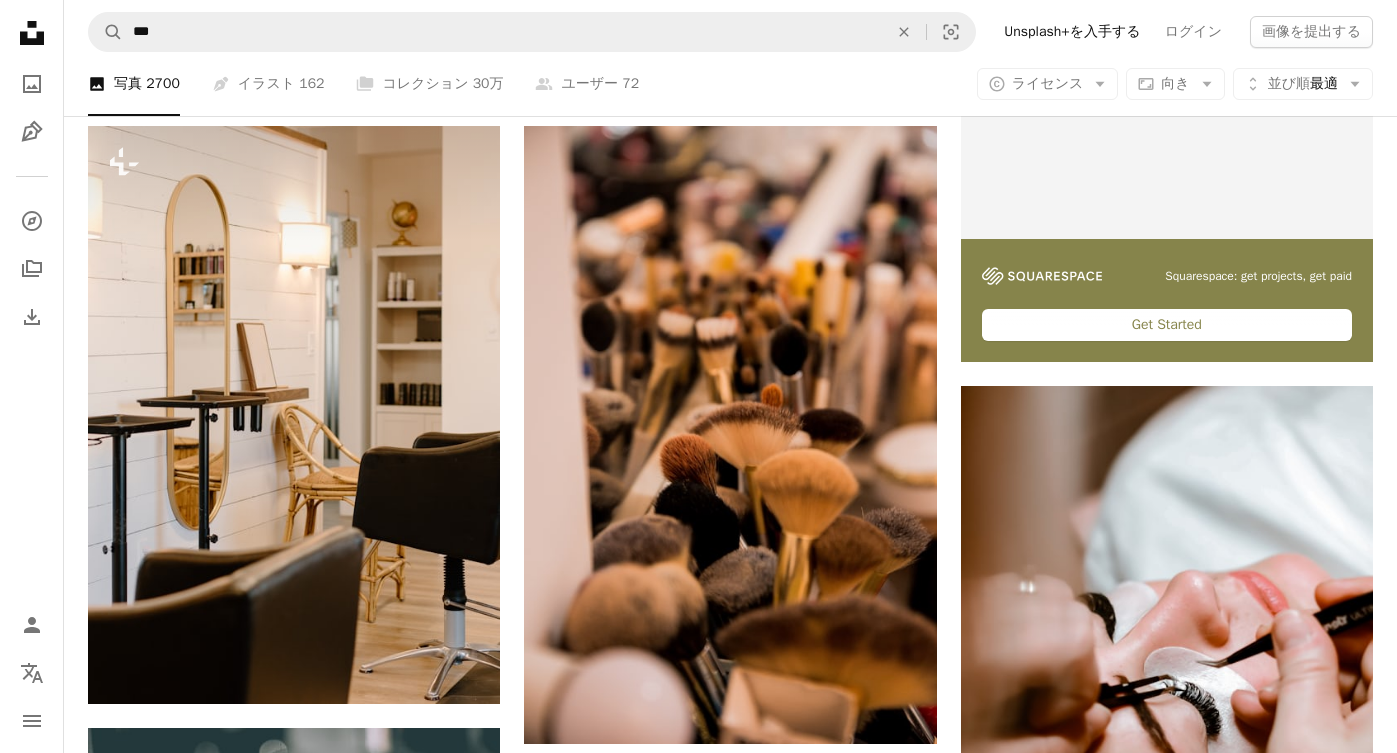 scroll, scrollTop: 436, scrollLeft: 0, axis: vertical 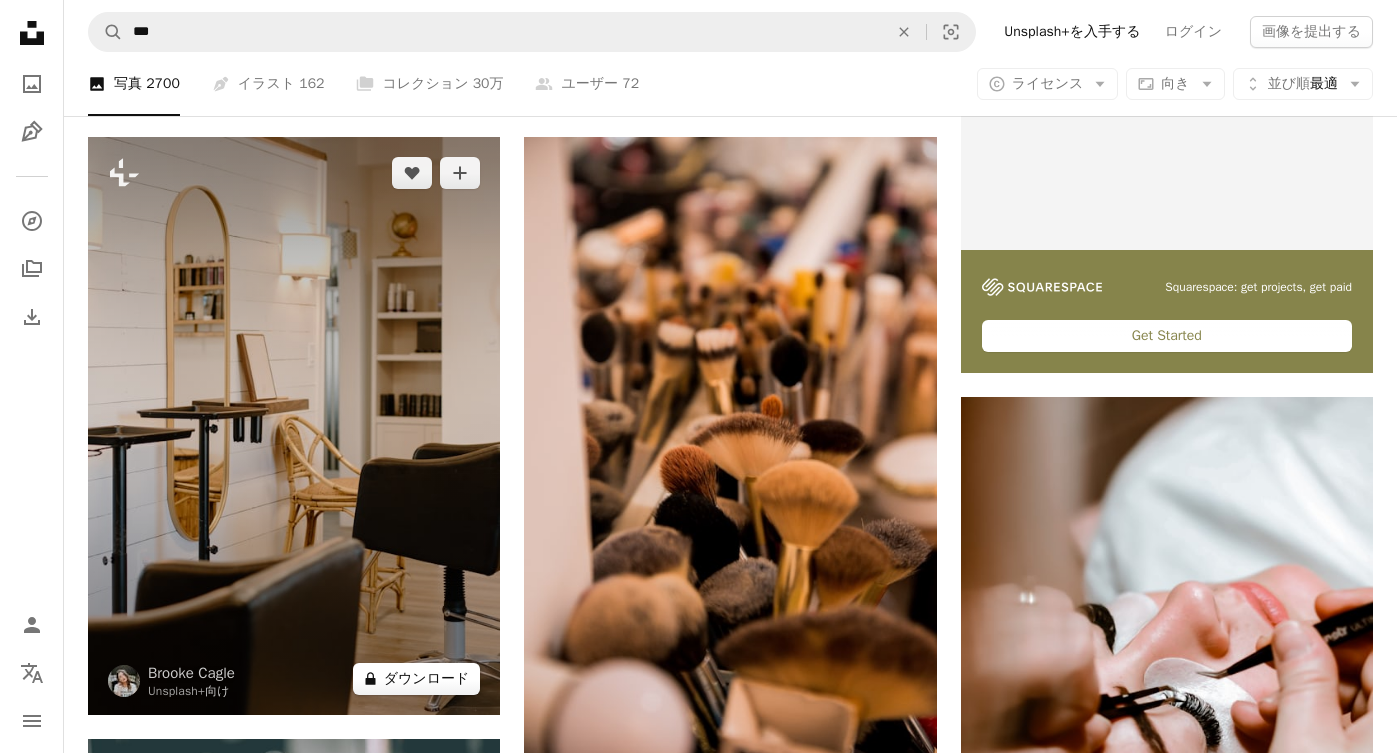 click on "A lock   ダウンロード" at bounding box center (417, 679) 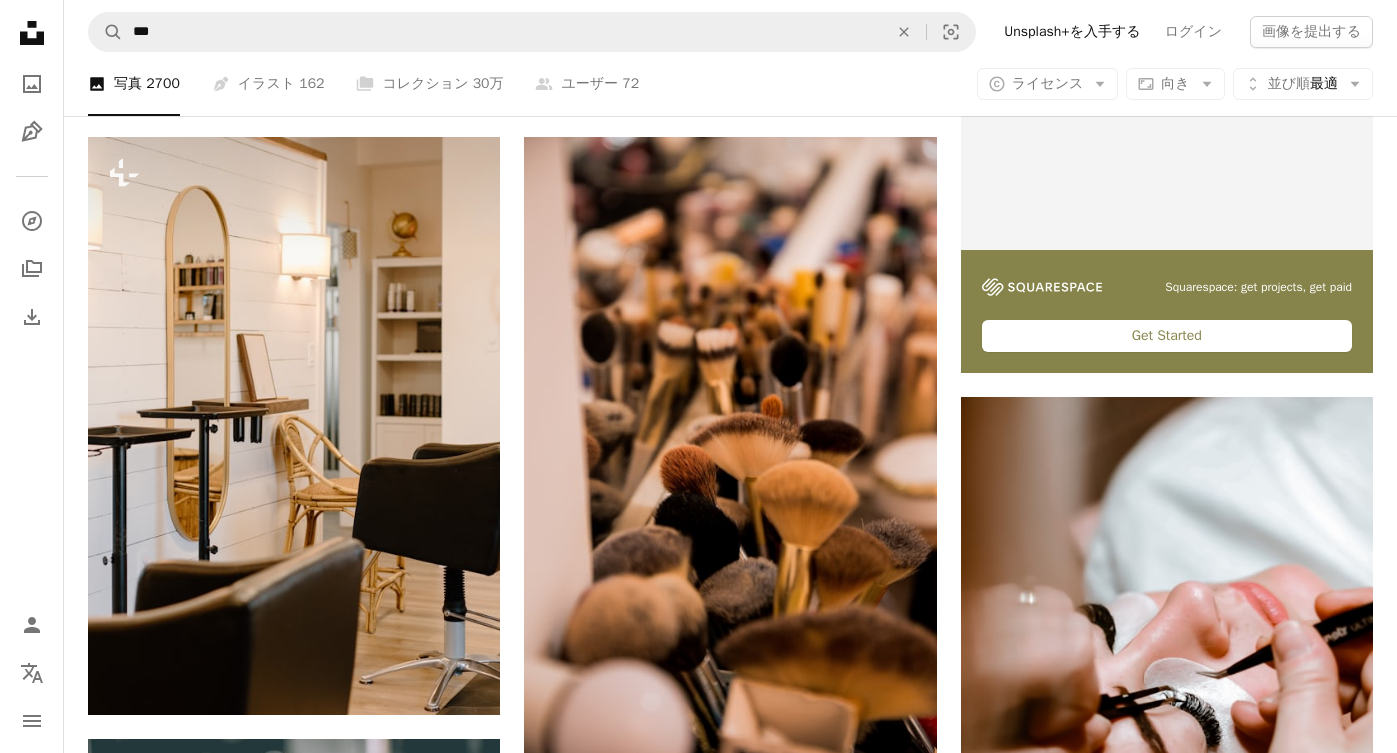 click on "An X shape 最高品質、そしてすぐに使用できる画像。 無制限にアクセスできます。 A plus sign 毎月追加されるメンバー限定コンテンツ A plus sign 無制限のロイヤリティフリーのダウンロード A plus sign イラスト  New A plus sign 法的保護の拡充 年別 62% オフ 月別 $16   $6 USD 月額 * Unsplash+ を入手する *年払いの場合、 $72 が前払い 税別。自動更新。いつでもキャンセル可能。" at bounding box center [698, 4636] 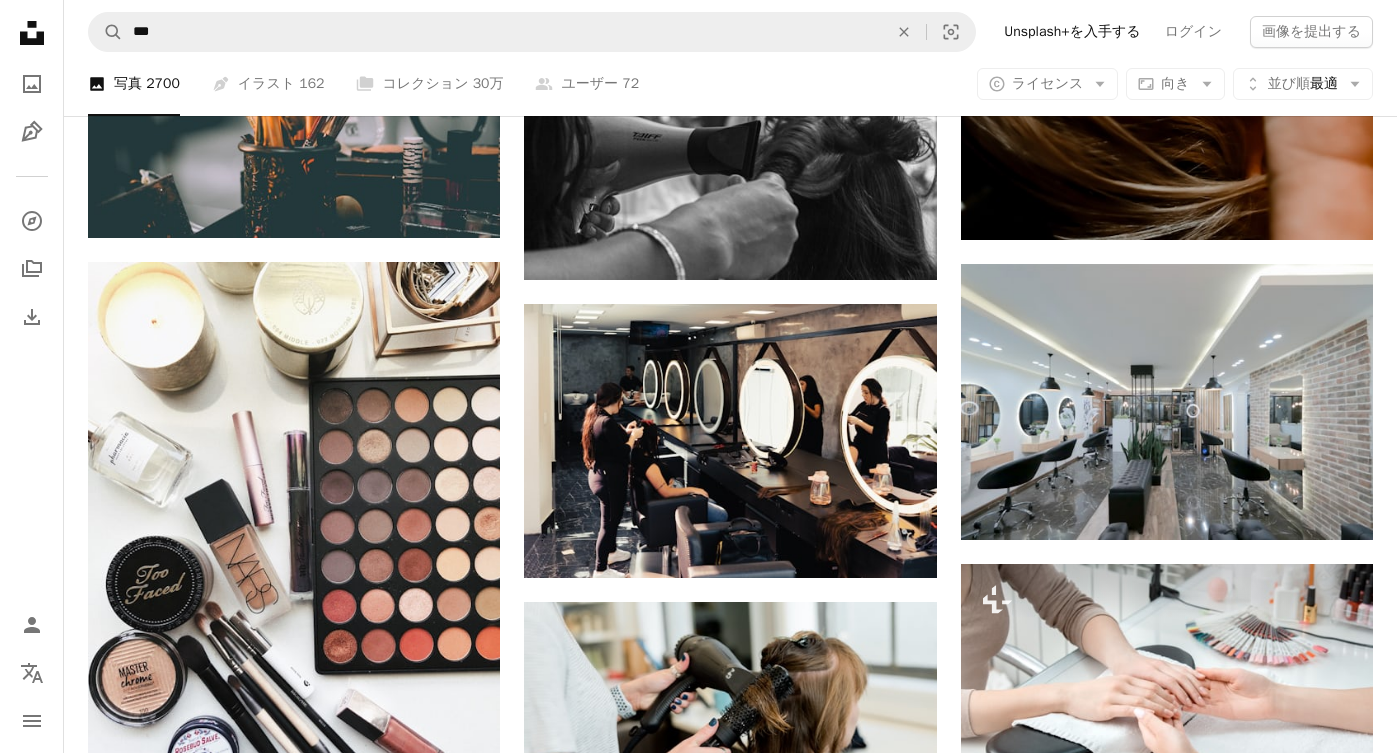 scroll, scrollTop: 1214, scrollLeft: 0, axis: vertical 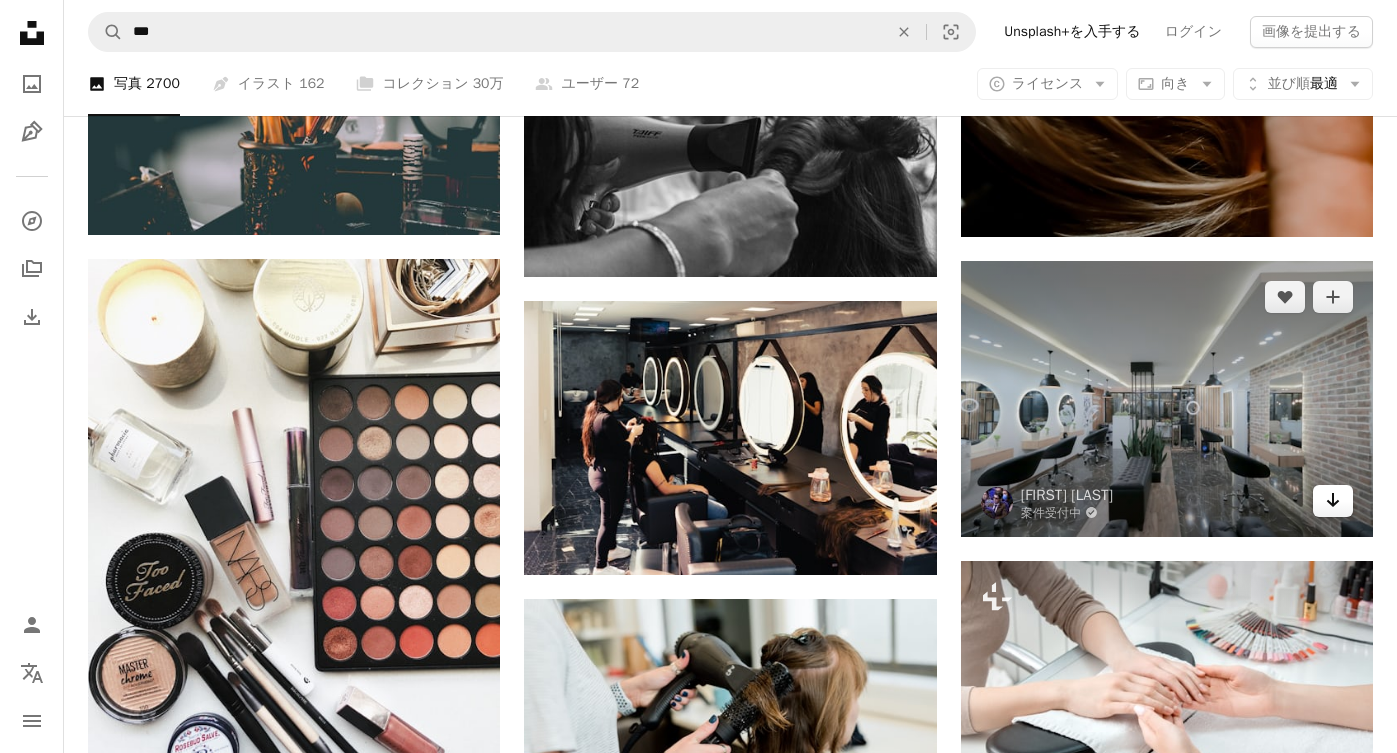 click on "Arrow pointing down" 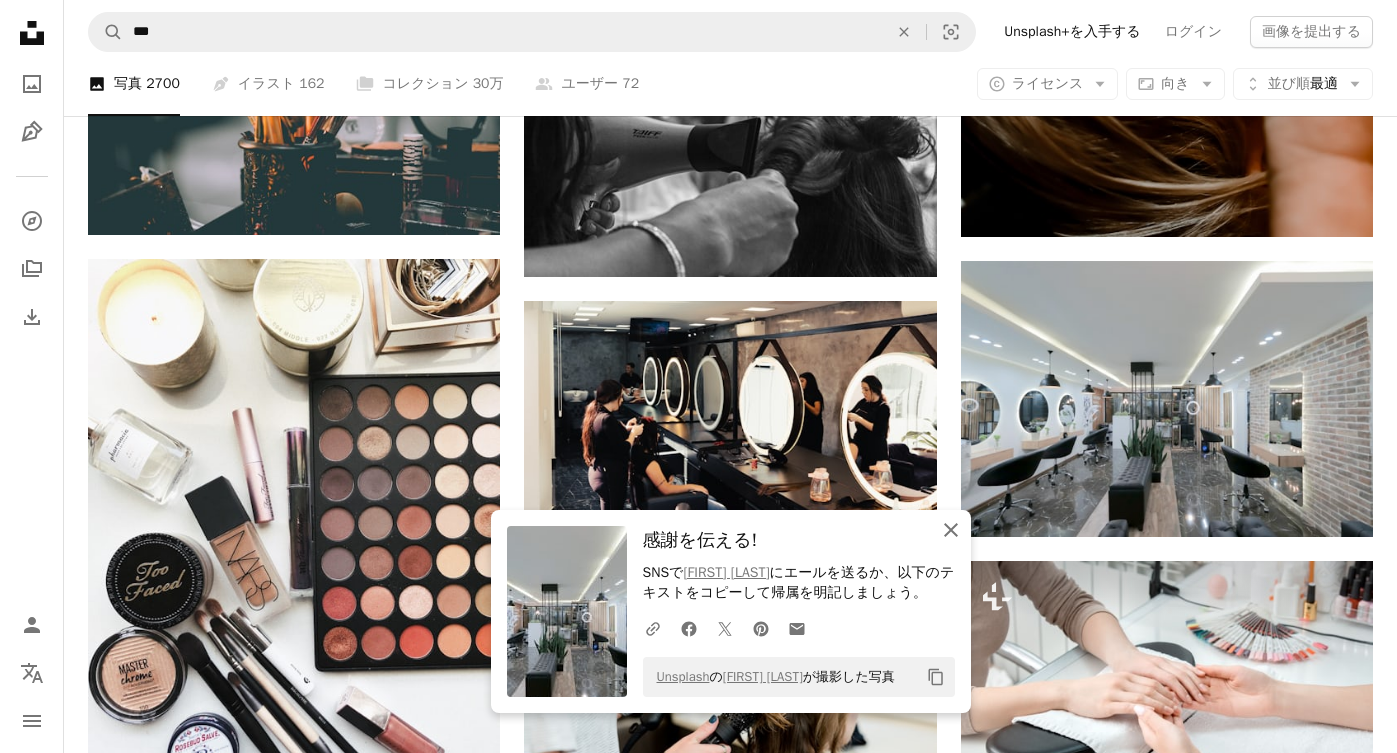click 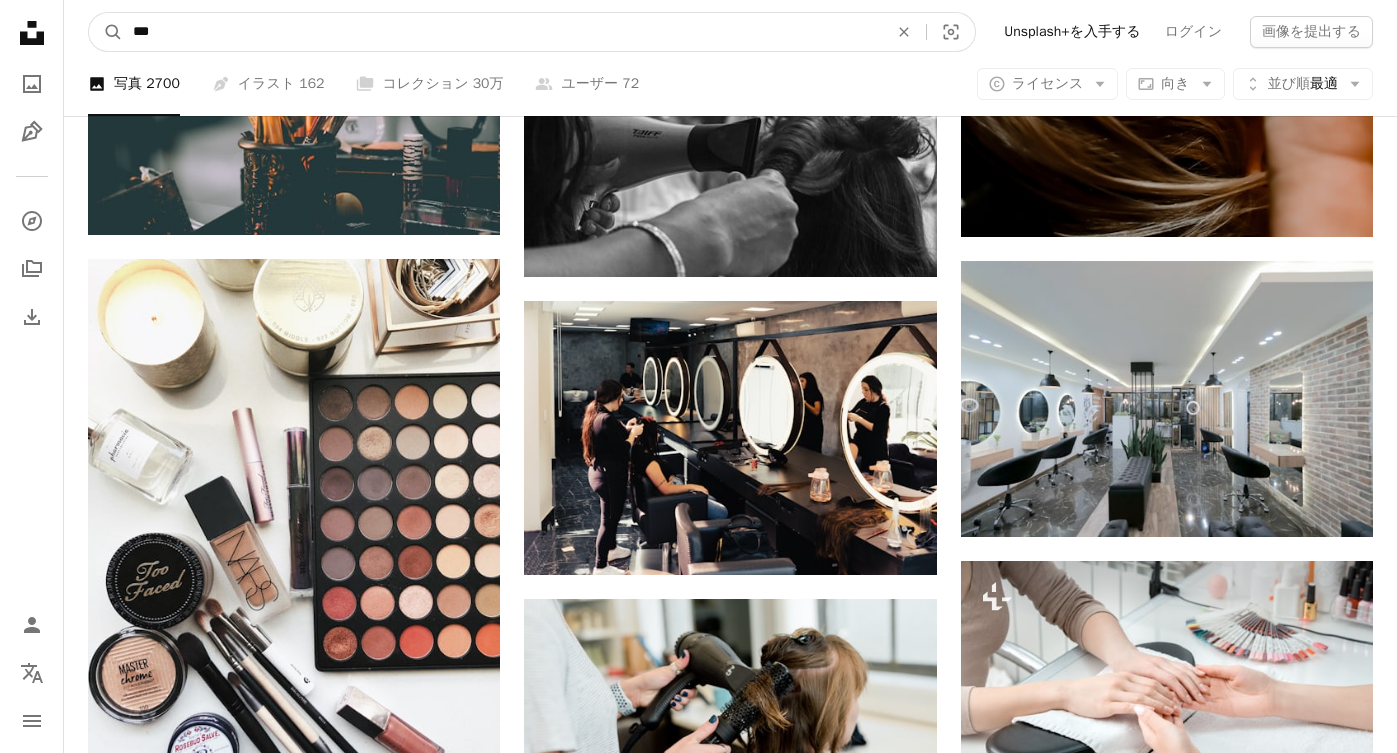 click on "***" at bounding box center (502, 32) 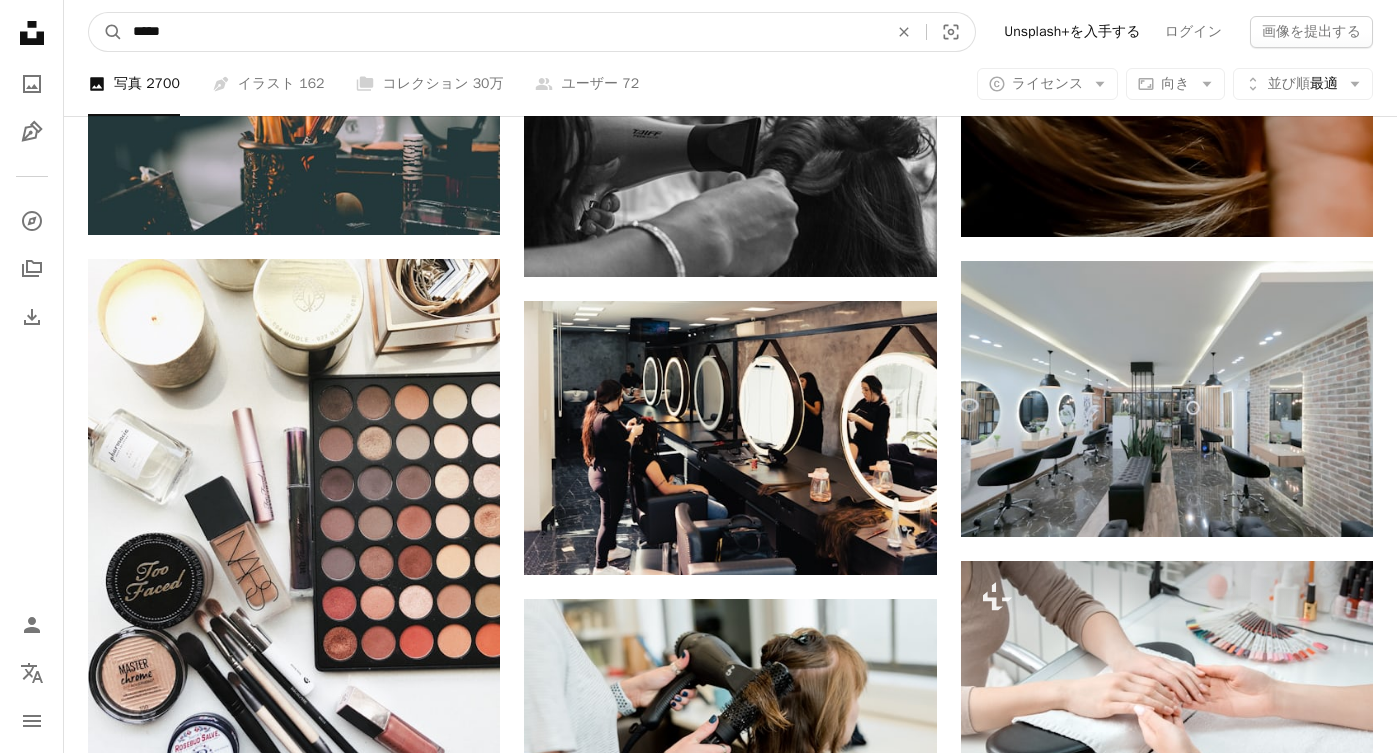 type on "*****" 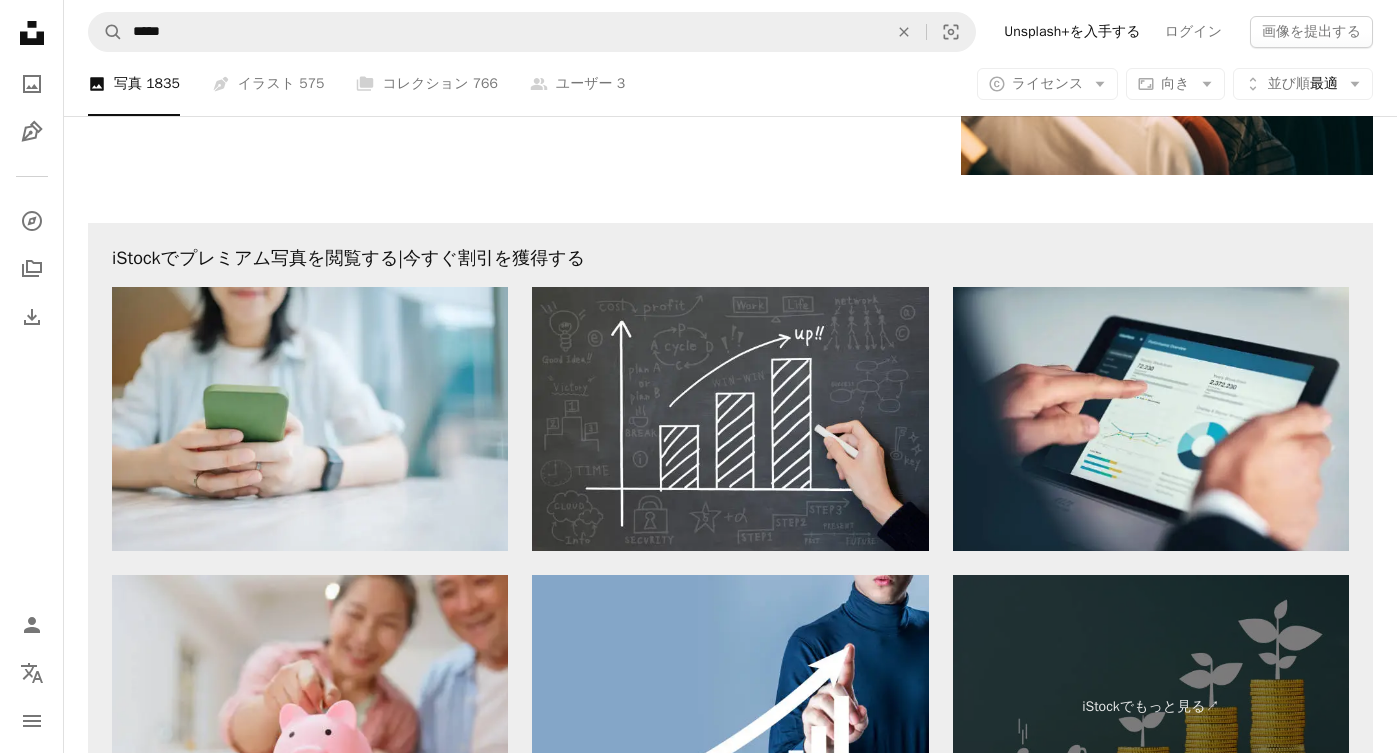 scroll, scrollTop: 3153, scrollLeft: 0, axis: vertical 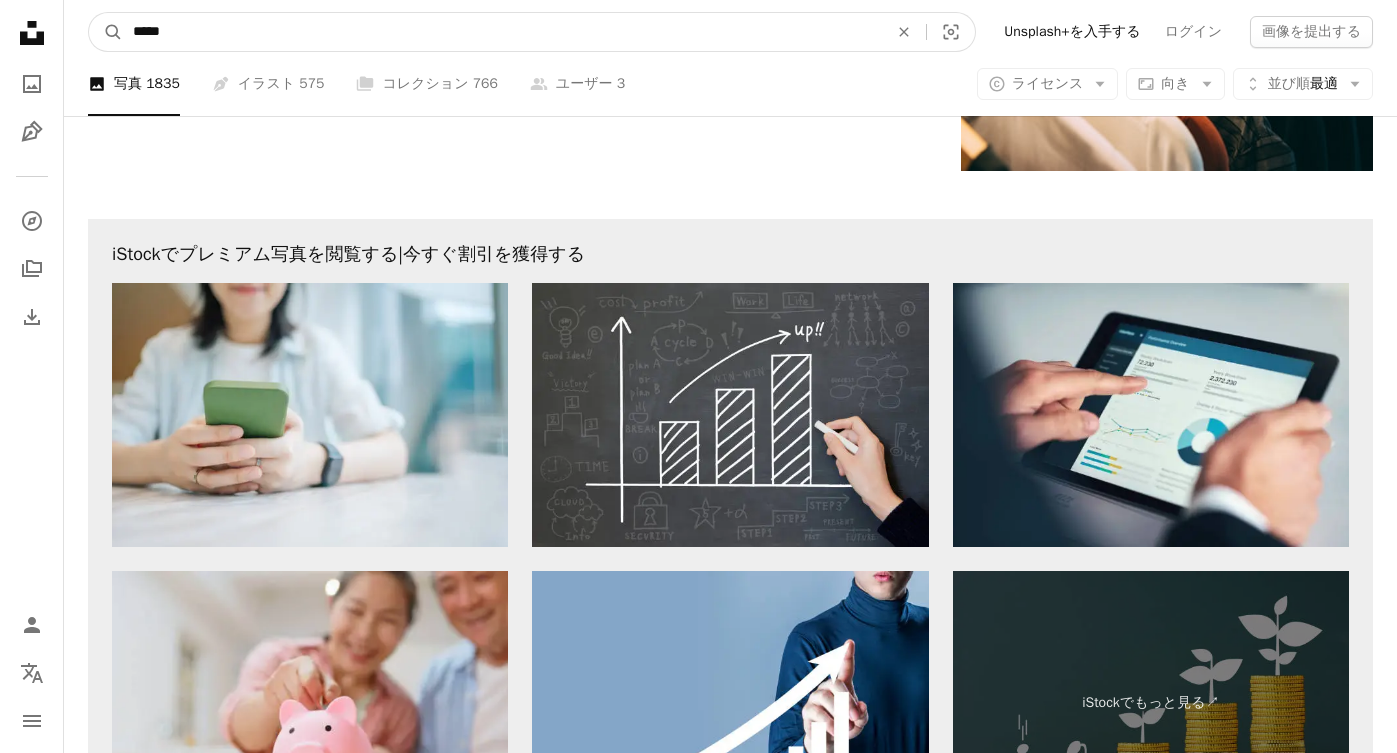 click on "*****" at bounding box center (502, 32) 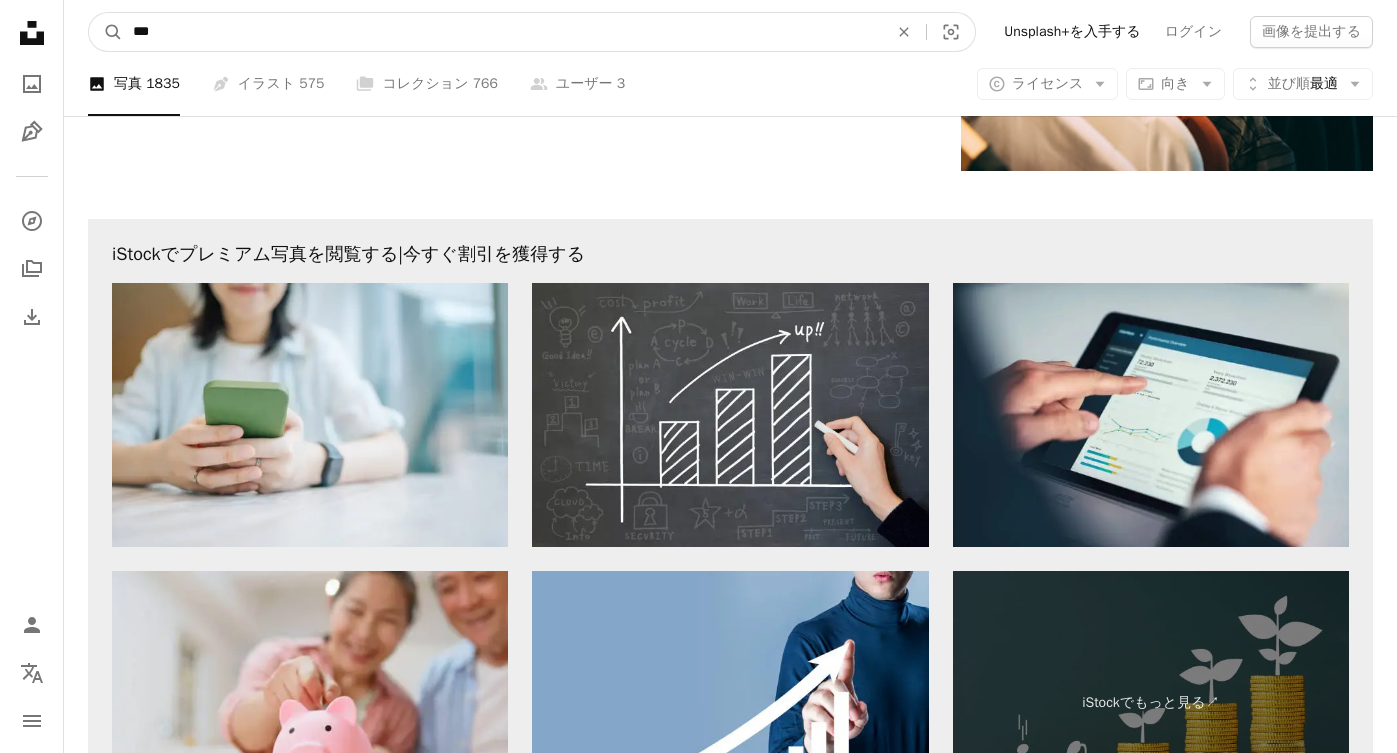 type on "***" 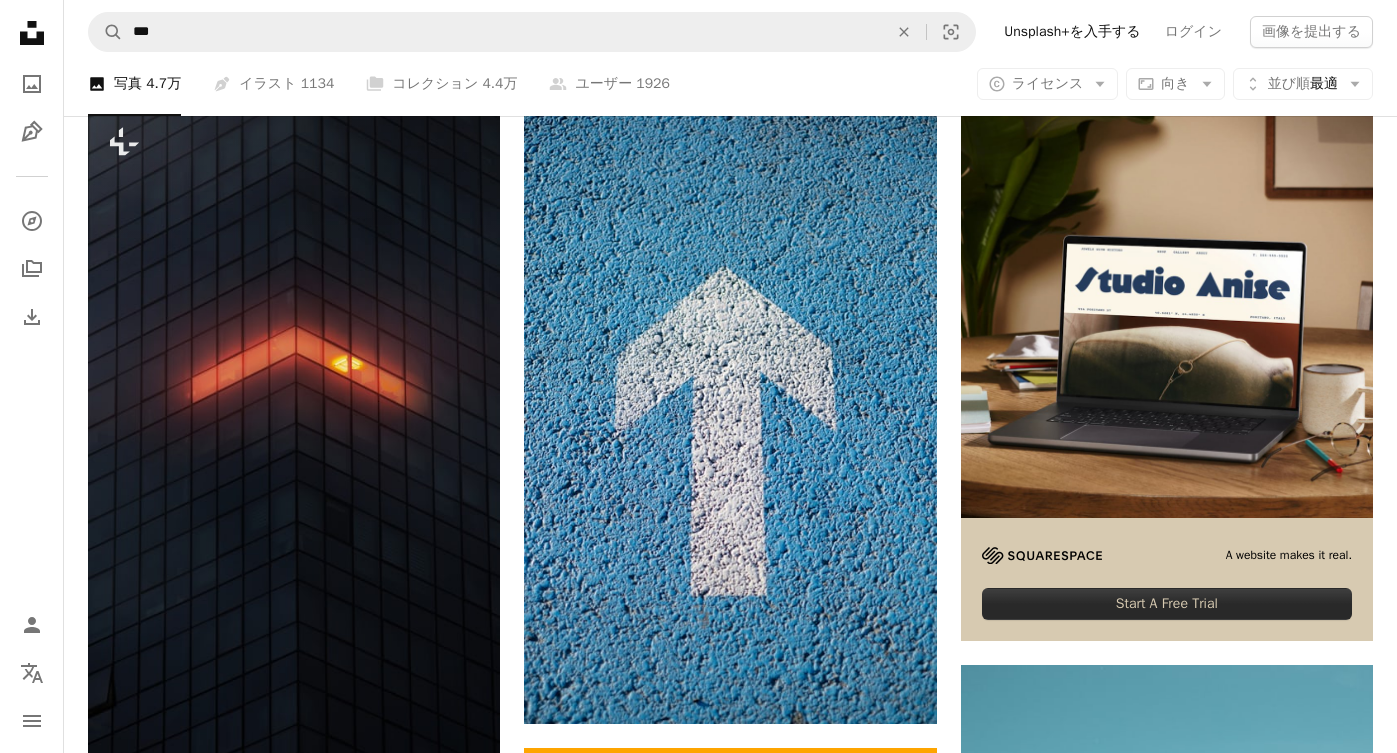 scroll, scrollTop: 199, scrollLeft: 0, axis: vertical 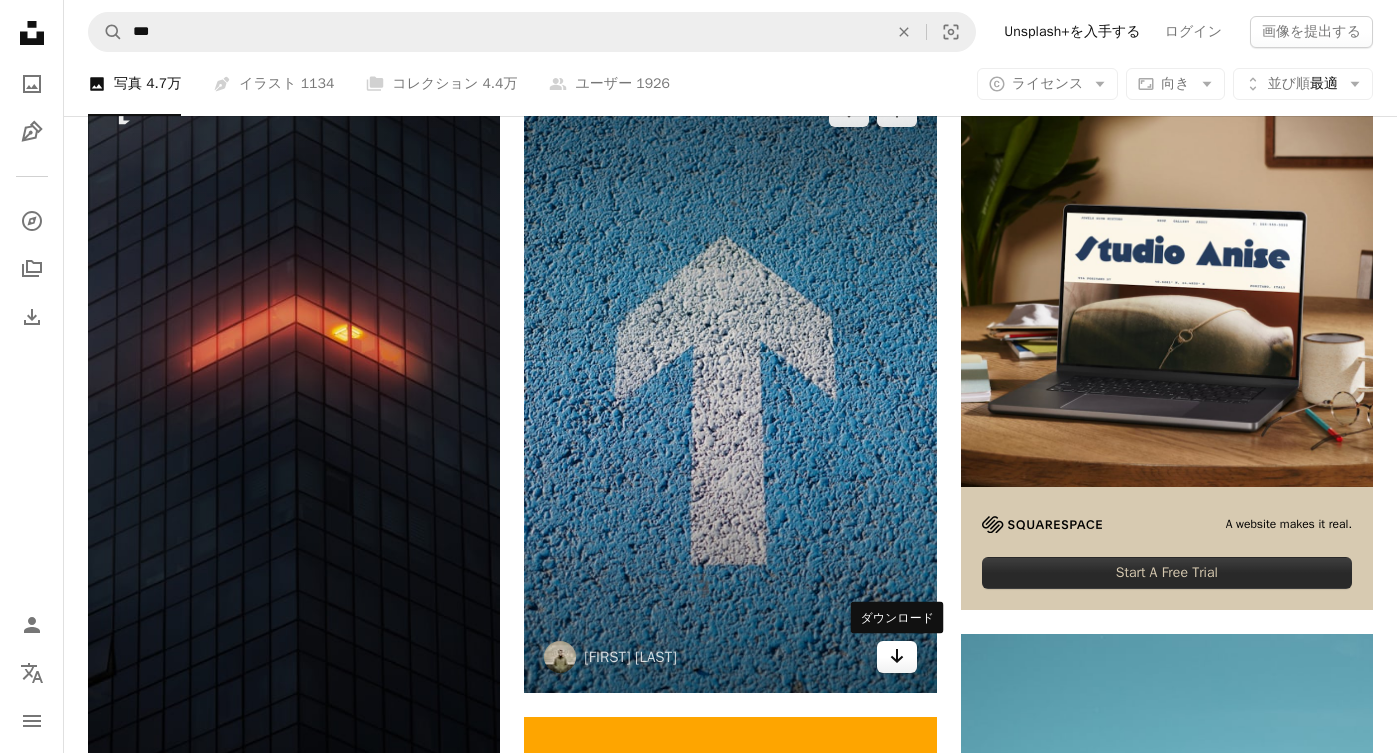 click on "Arrow pointing down" 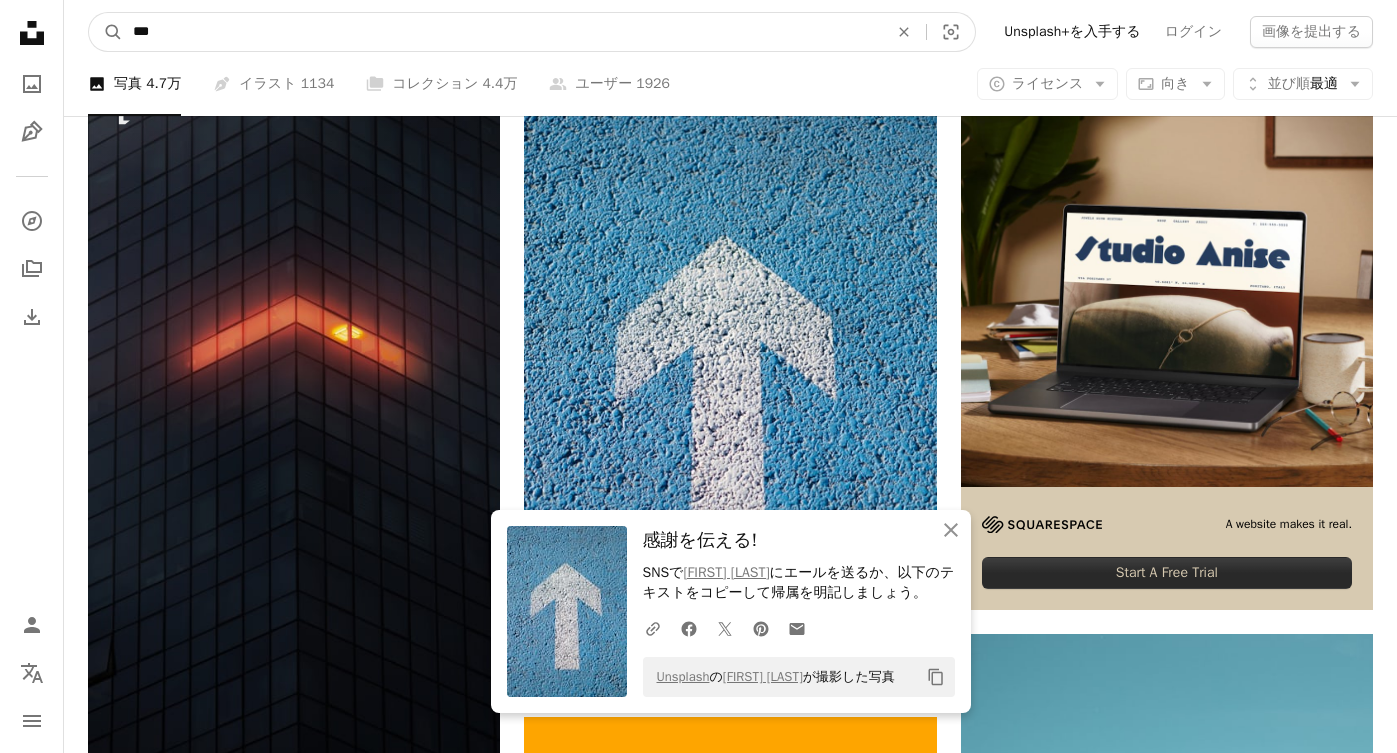 click on "***" at bounding box center [502, 32] 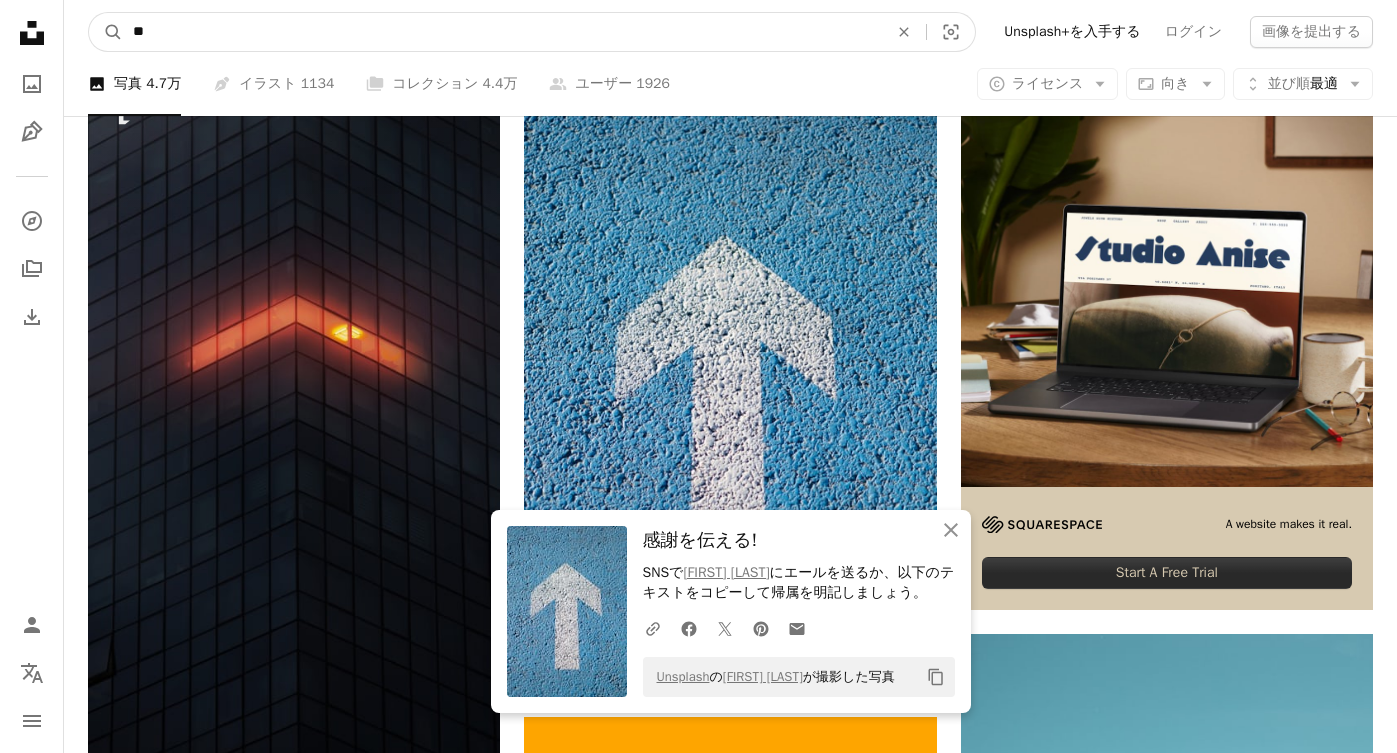 click on "A magnifying glass" at bounding box center (106, 32) 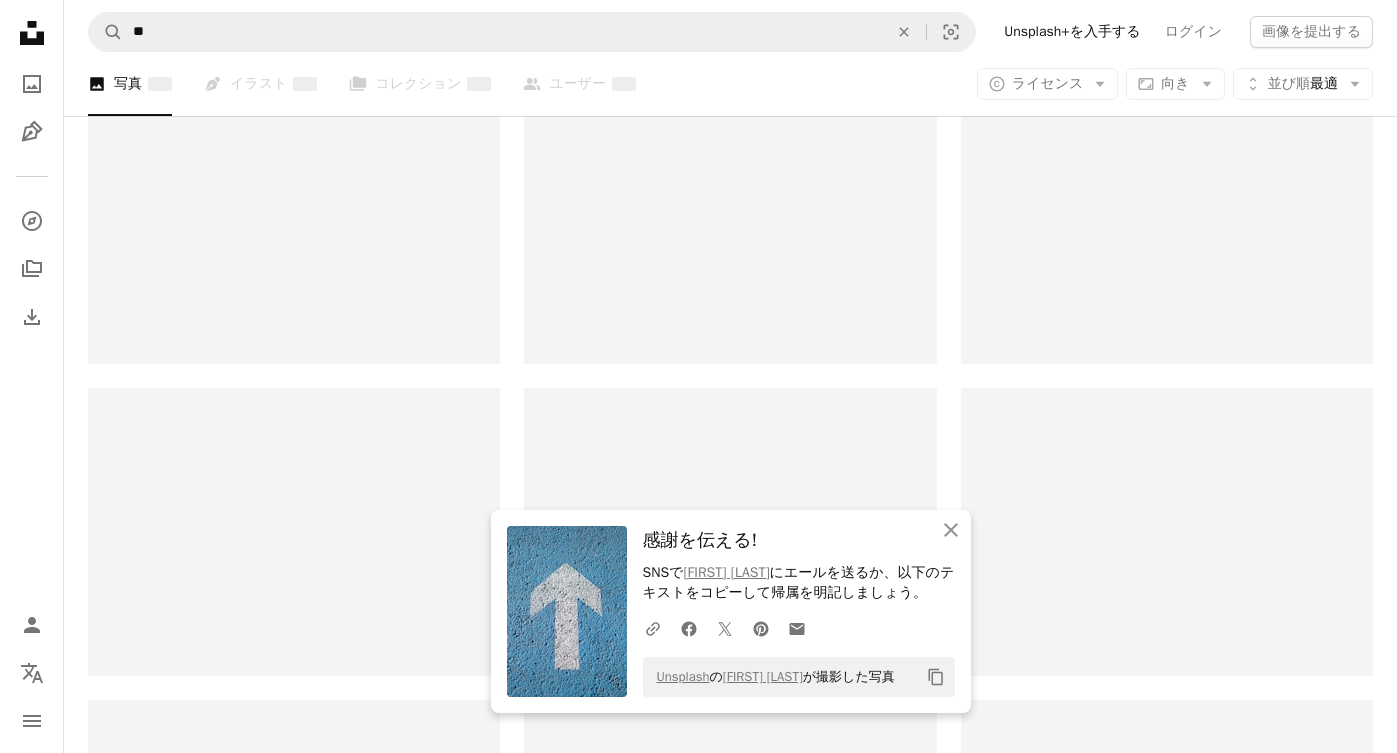 scroll, scrollTop: 0, scrollLeft: 0, axis: both 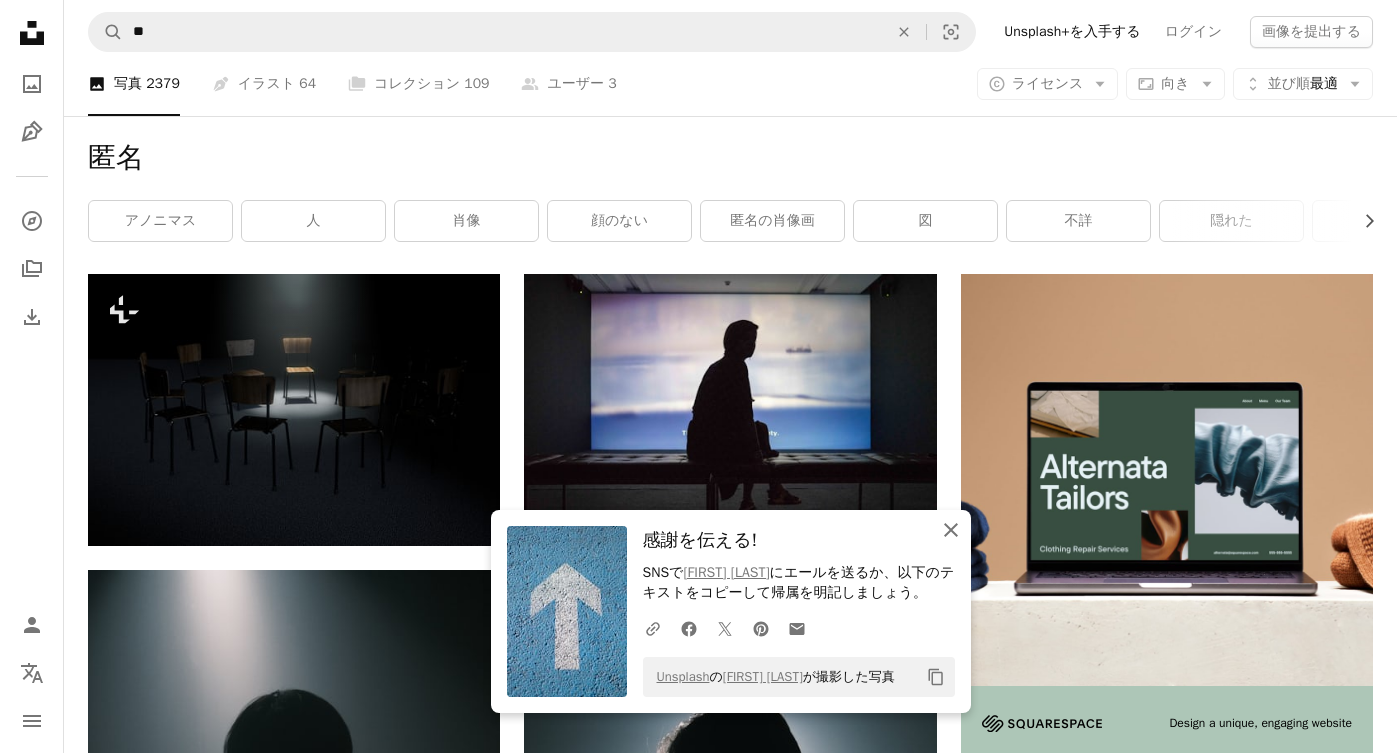 click on "An X shape" 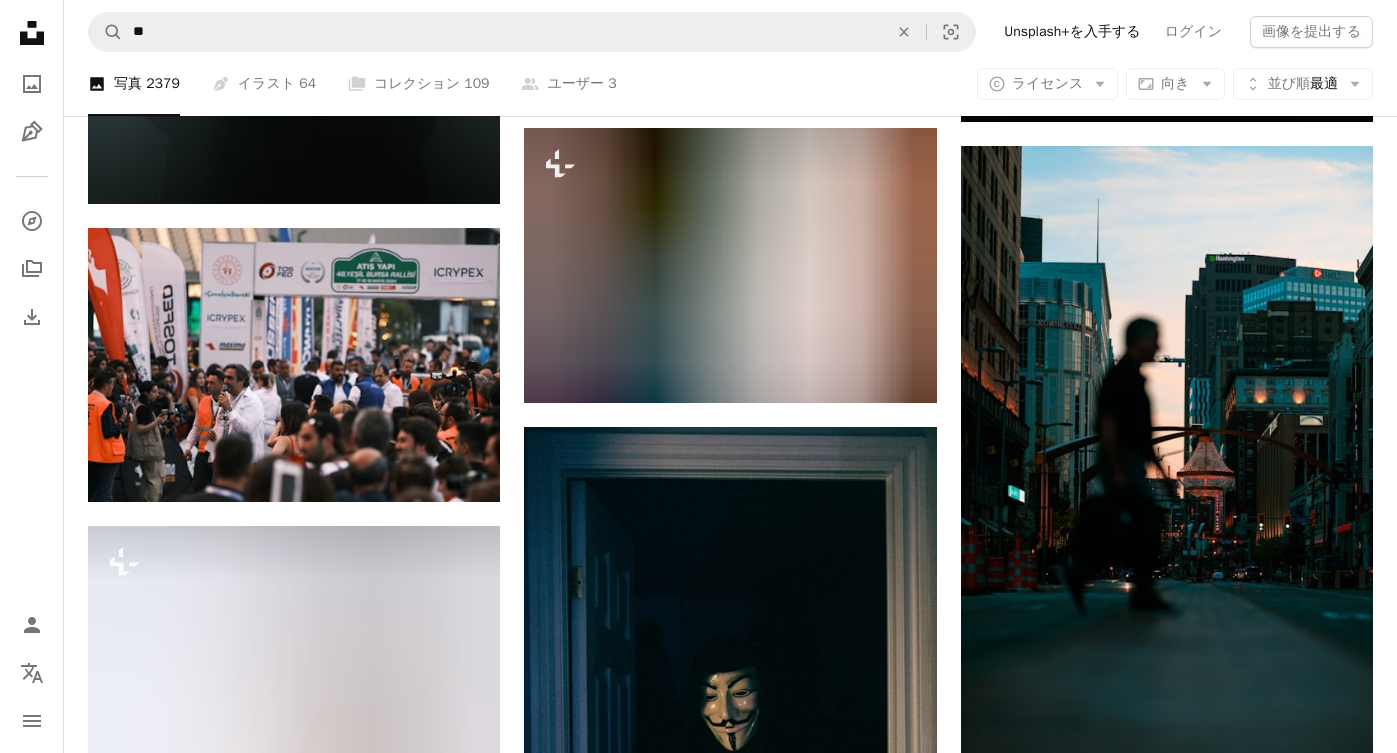 scroll, scrollTop: 2273, scrollLeft: 0, axis: vertical 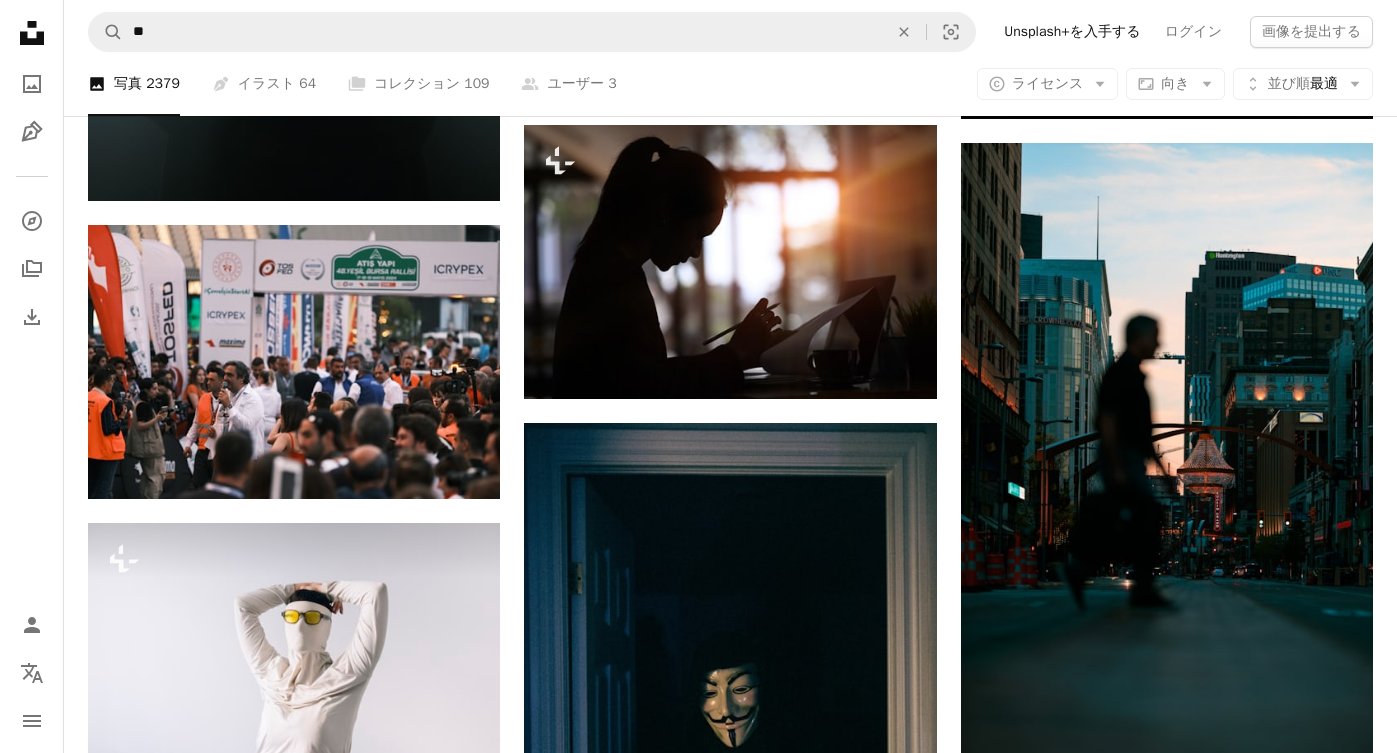 click on "Plus sign for Unsplash+ A heart A plus sign Getty Images Unsplash+ 向け A lock   ダウンロード A heart A plus sign [NAME] 案件受付中 A checkmark inside of a circle Arrow pointing down A heart A plus sign [NAME] 案件受付中 A checkmark inside of a circle Arrow pointing down A heart A plus sign [NAME] 案件受付中 A checkmark inside of a circle Arrow pointing down A heart A plus sign [NAME] 案件受付中 A checkmark inside of a circle Arrow pointing down Plus sign for Unsplash+ A heart A plus sign [NAME] Unsplash+ 向け A lock   ダウンロード A heart A plus sign [NAME] 案件受付中 A checkmark inside of a circle Arrow pointing down A heart A plus sign [NAME] Arrow pointing down A heart A plus sign [NAME] 案件受付中 A checkmark inside of a circle Arrow pointing down Plus sign for Unsplash+ A heart A plus sign [NAME] Unsplash+ 向け A lock   ダウンロード A heart A plus sign [NAME] 案件受付中 A checkmark inside of a circle Arrow pointing down A heart A plus sign [NAME] A heart" at bounding box center (730, -62) 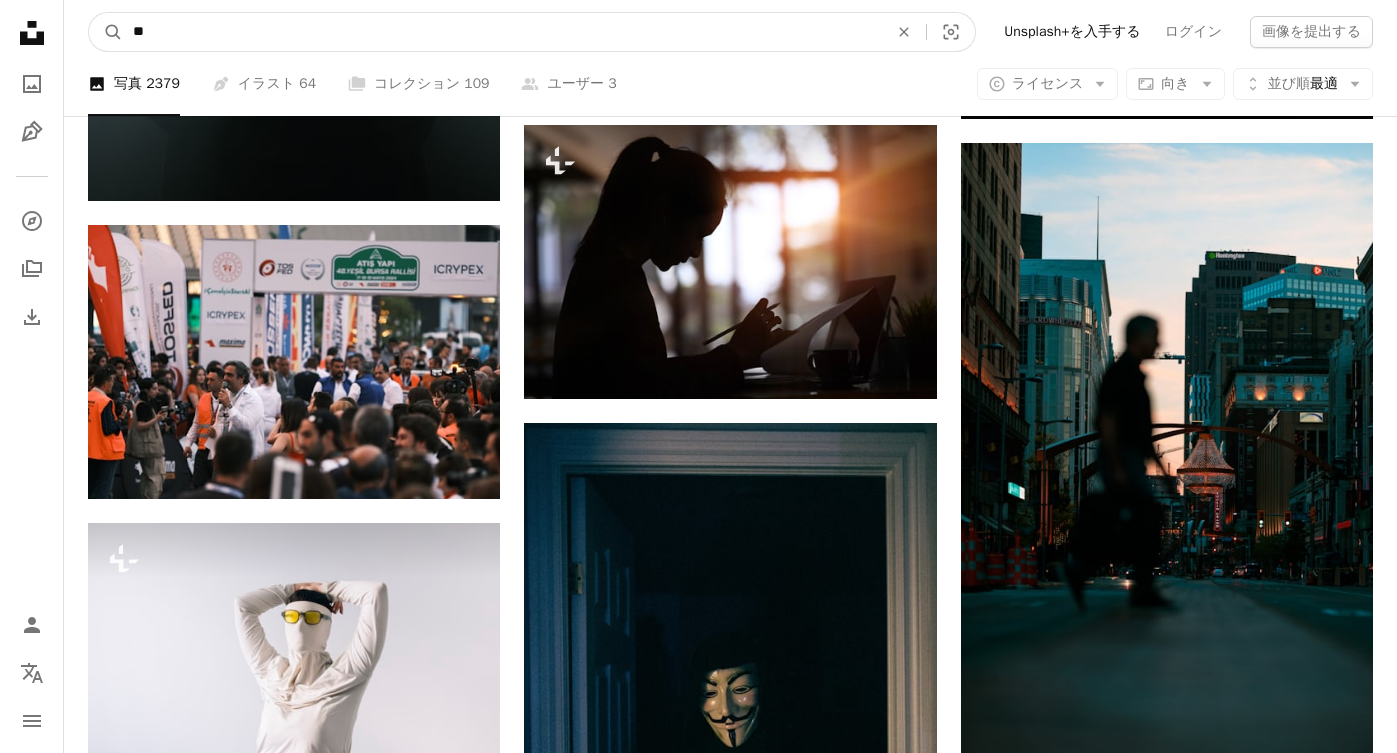 click on "**" at bounding box center (502, 32) 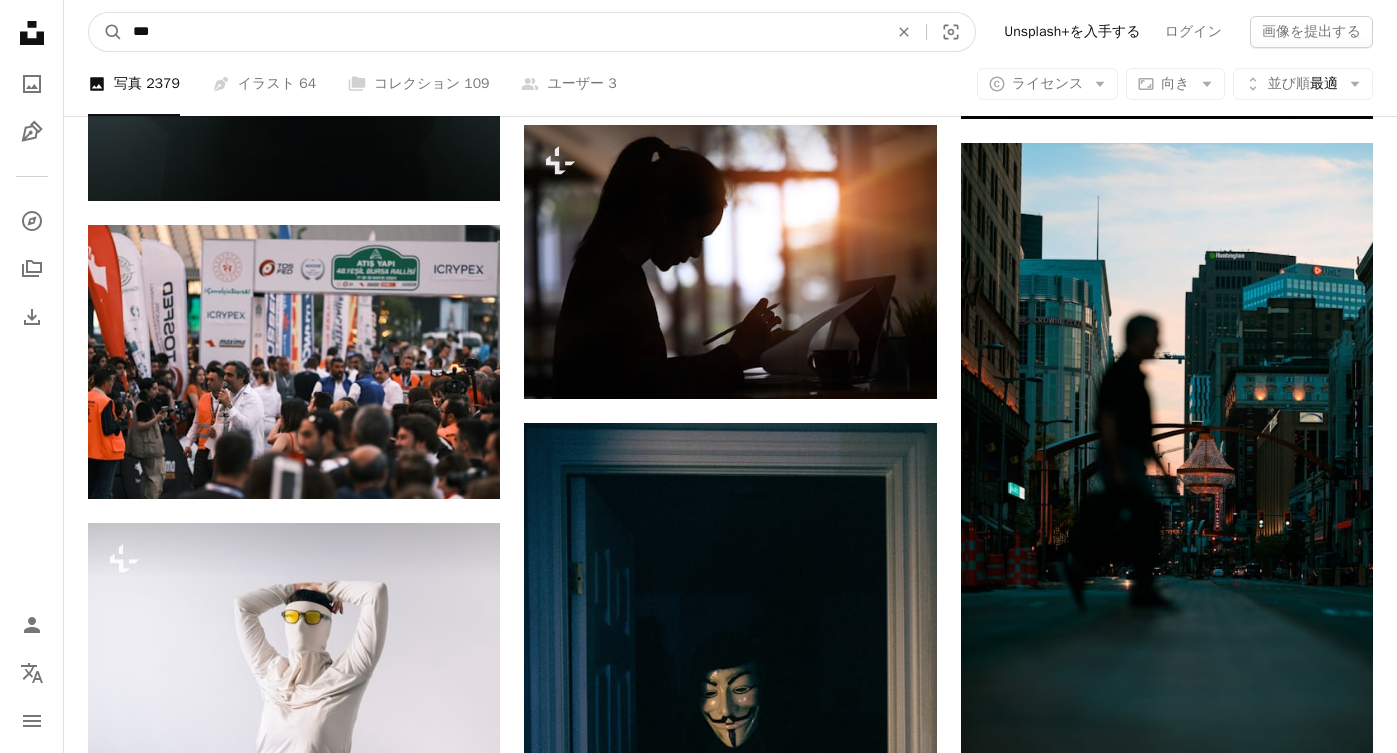 type on "***" 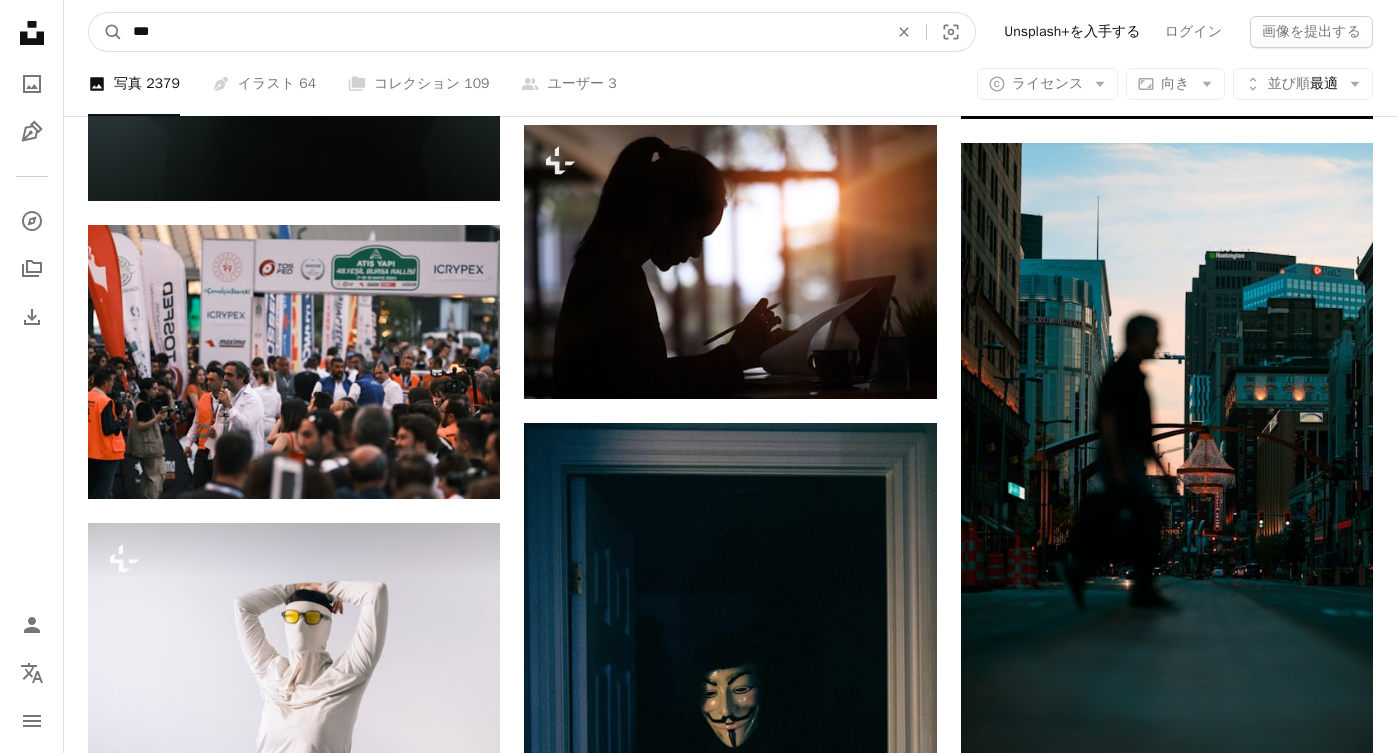 click on "A magnifying glass" at bounding box center [106, 32] 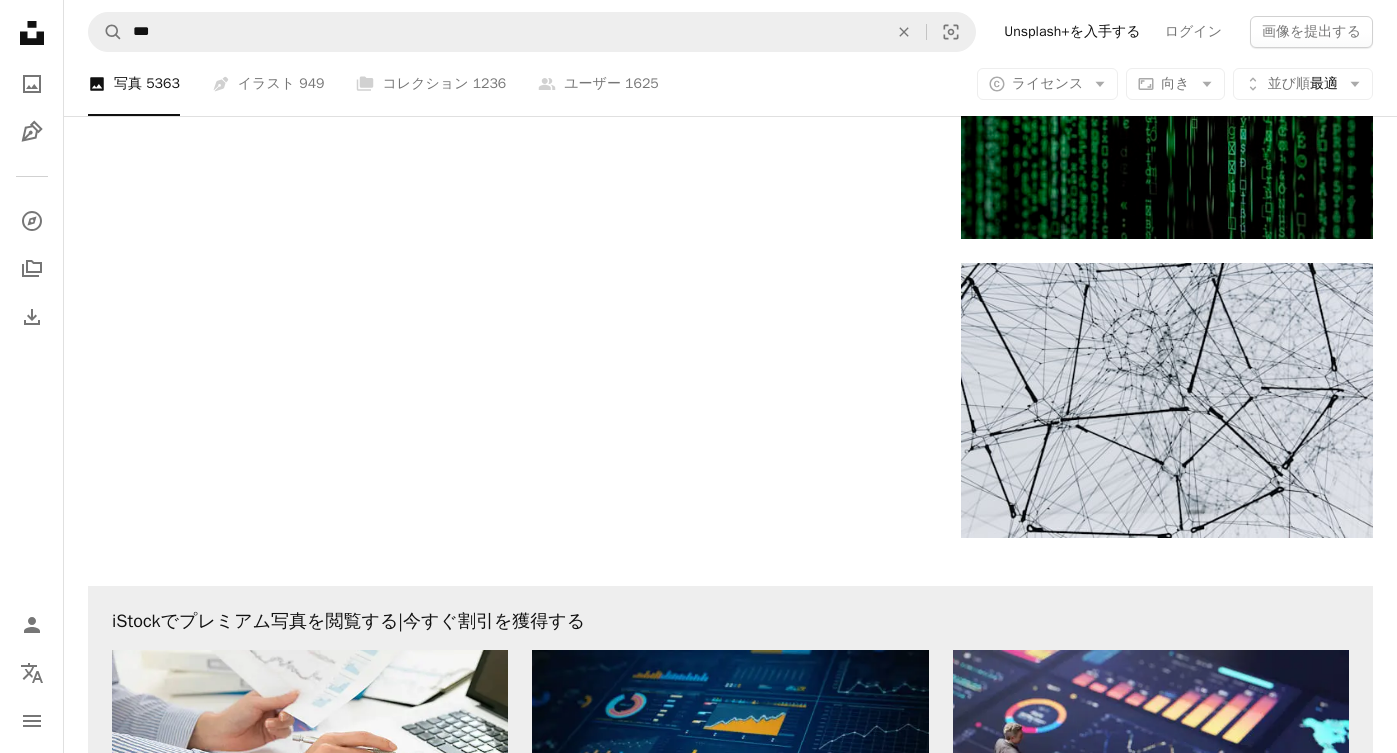 scroll, scrollTop: 2426, scrollLeft: 0, axis: vertical 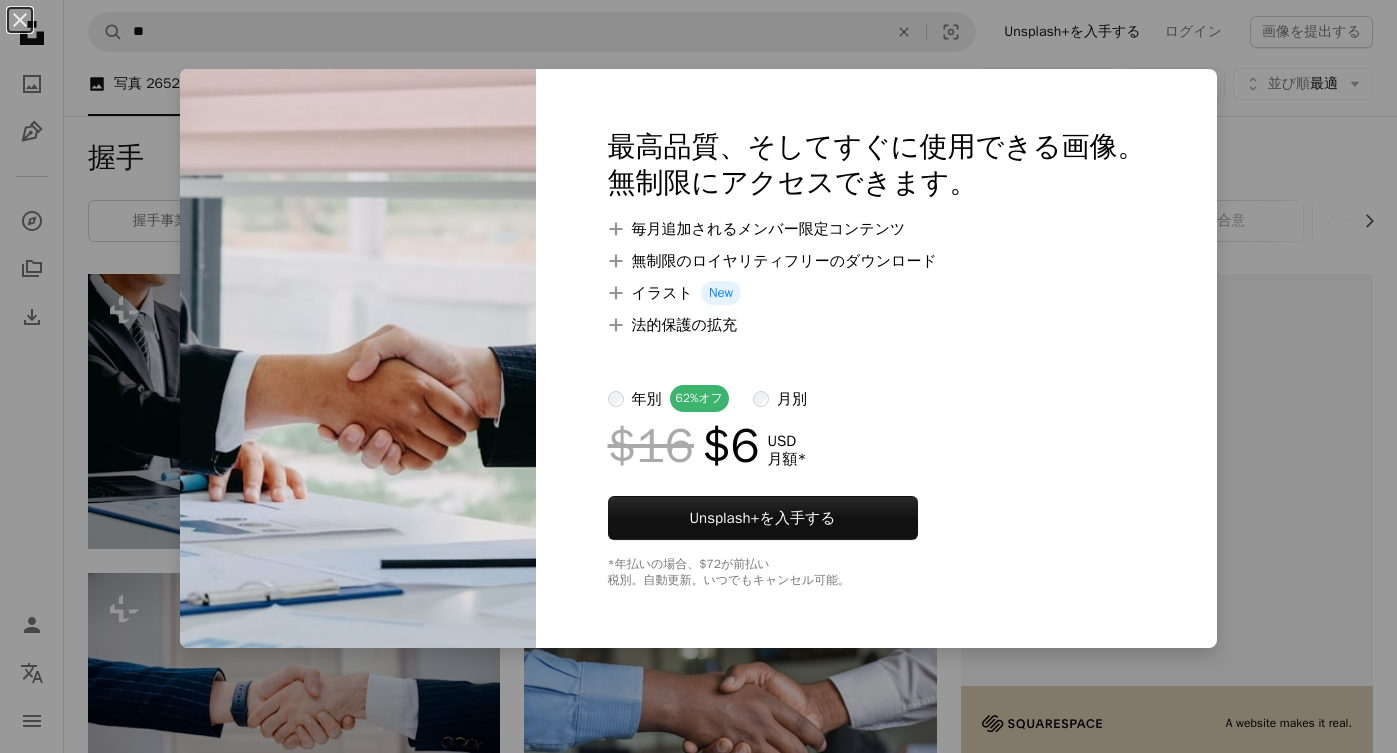 click on "An X shape 最高品質、そしてすぐに使用できる画像。 無制限にアクセスできます。 A plus sign 毎月追加されるメンバー限定コンテンツ A plus sign 無制限のロイヤリティフリーのダウンロード A plus sign イラスト  New A plus sign 法的保護の拡充 年別 62% オフ 月別 $16   $6 USD 月額 * Unsplash+ を入手する *年払いの場合、 $72 が前払い 税別。自動更新。いつでもキャンセル可能。" at bounding box center [698, 376] 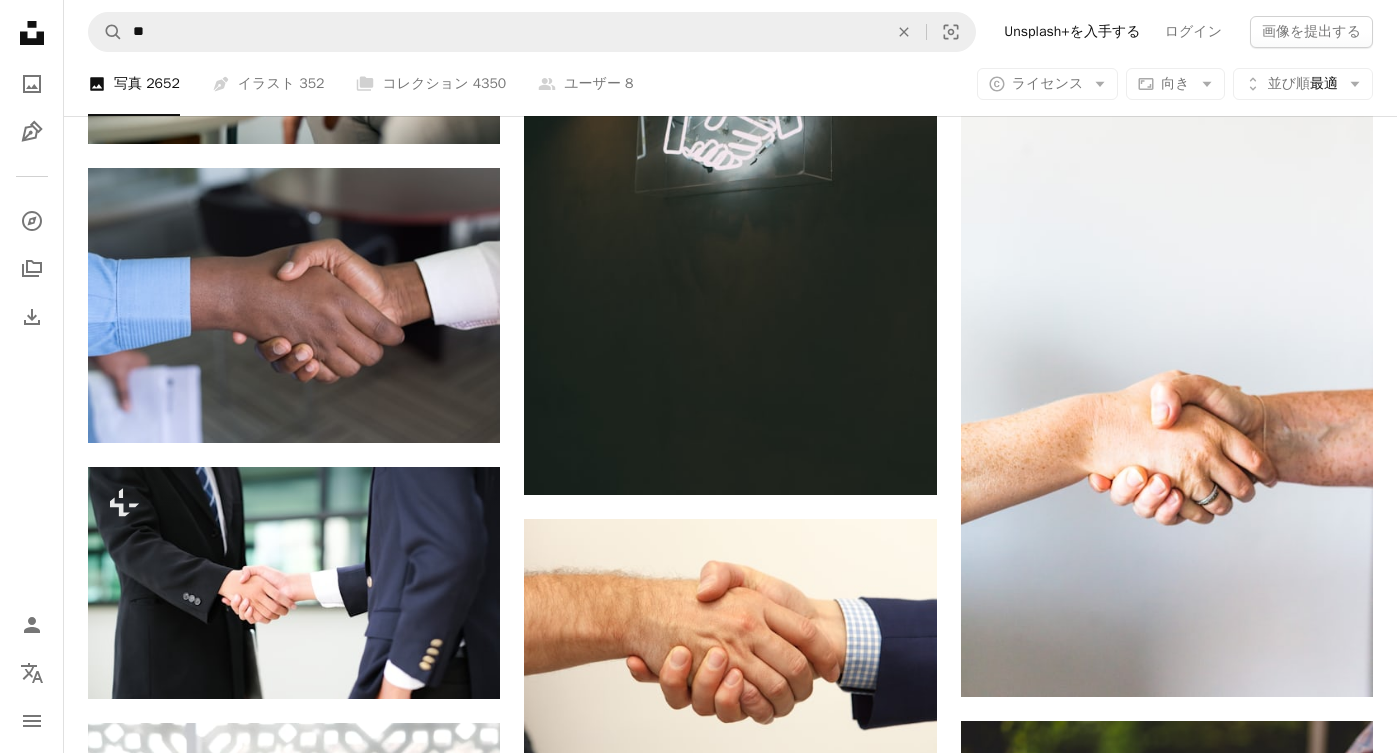 scroll, scrollTop: 1342, scrollLeft: 0, axis: vertical 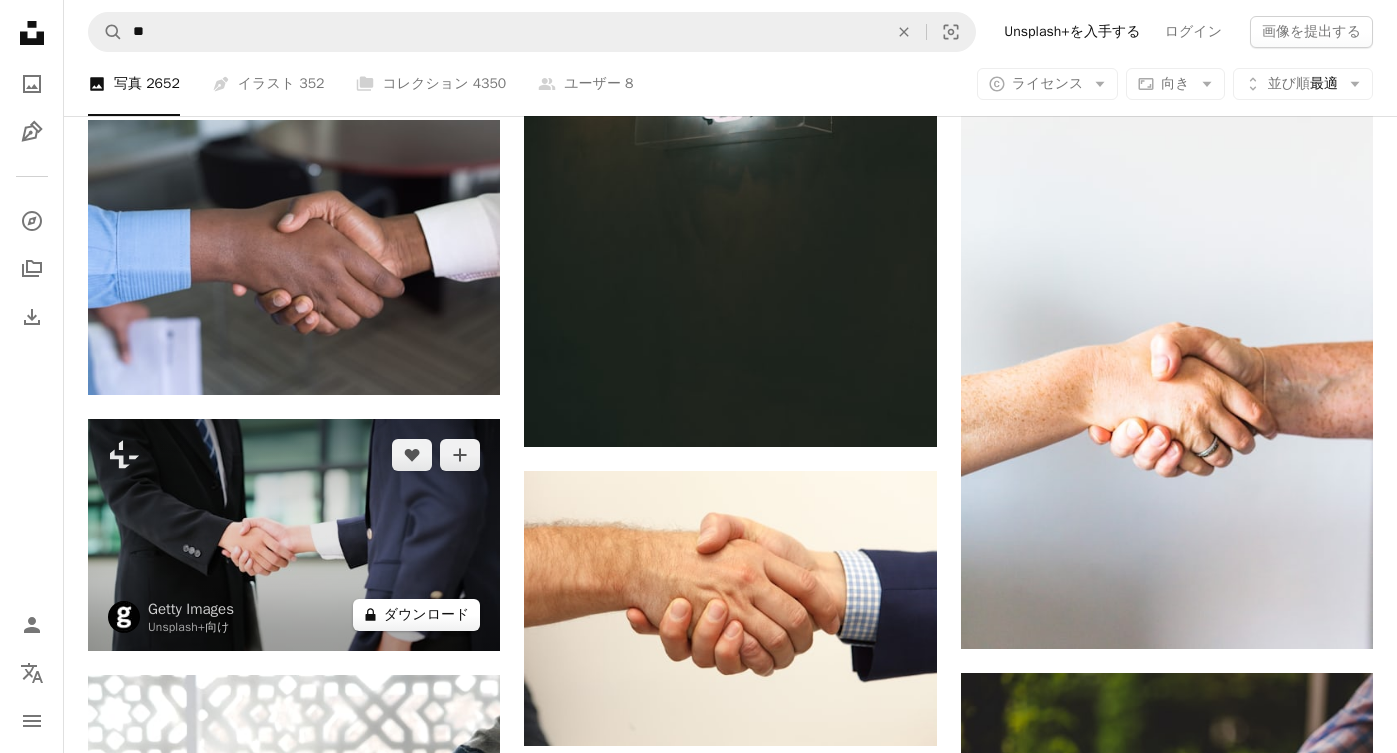 click on "A lock   ダウンロード" at bounding box center [417, 615] 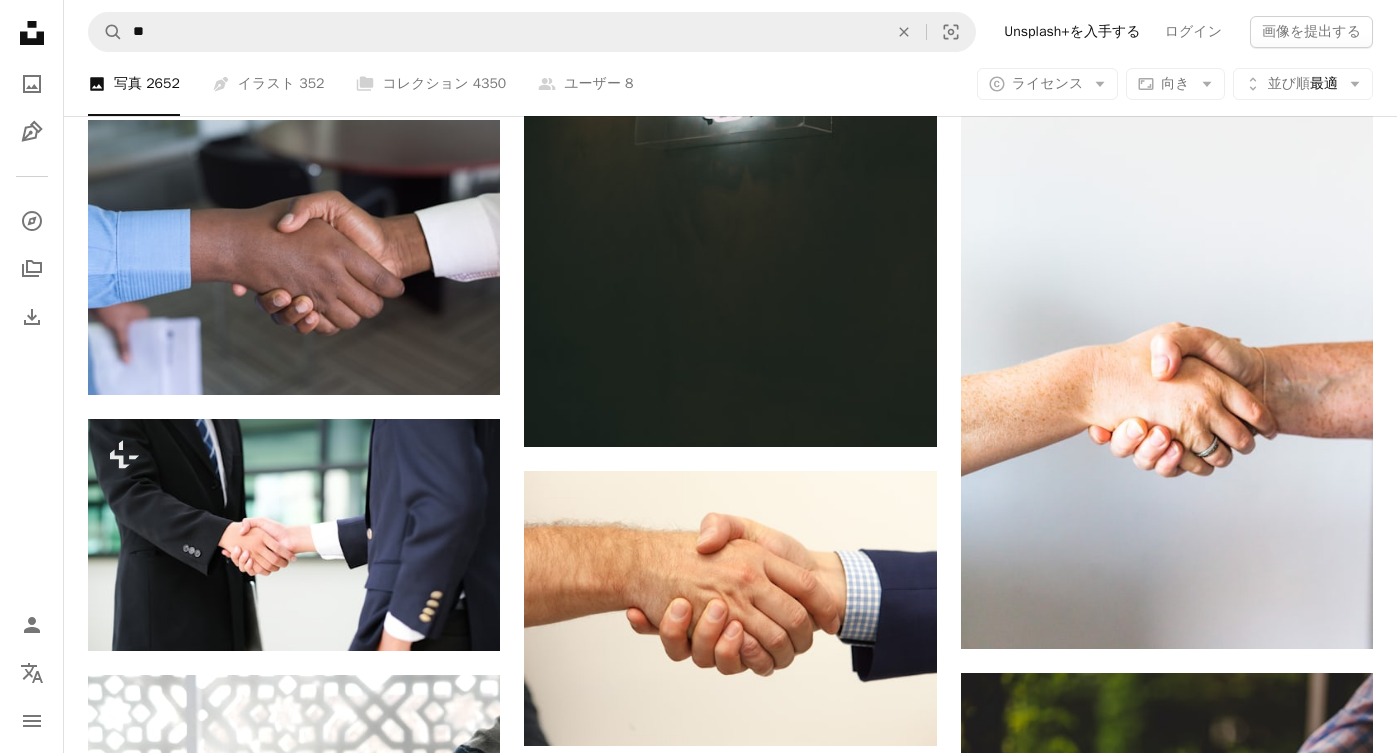 click on "An X shape 最高品質、そしてすぐに使用できる画像。 無制限にアクセスできます。 A plus sign 毎月追加されるメンバー限定コンテンツ A plus sign 無制限のロイヤリティフリーのダウンロード A plus sign イラスト  New A plus sign 法的保護の拡充 年別 62% オフ 月別 $16   $6 USD 月額 * Unsplash+ を入手する *年払いの場合、 $72 が前払い 税別。自動更新。いつでもキャンセル可能。" at bounding box center (698, 3627) 